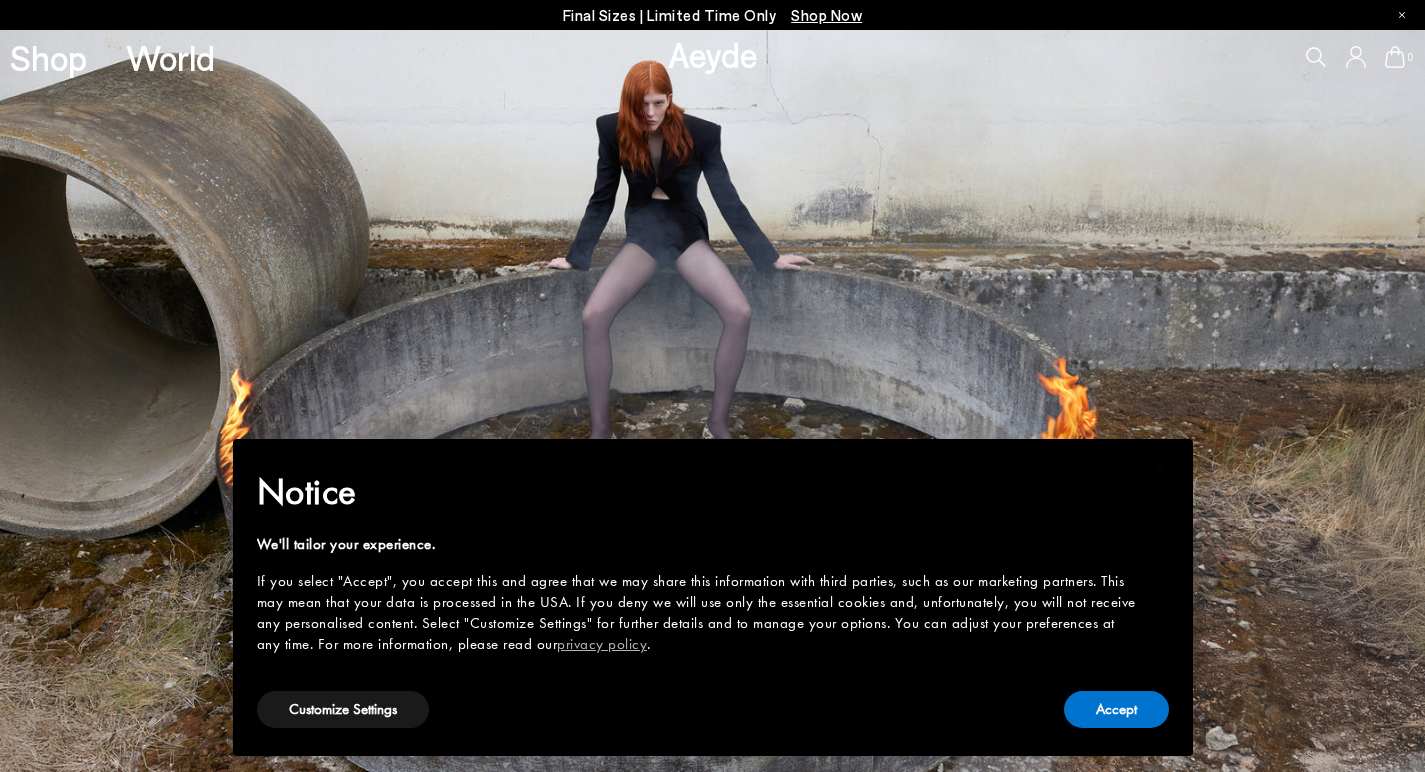 scroll, scrollTop: 0, scrollLeft: 0, axis: both 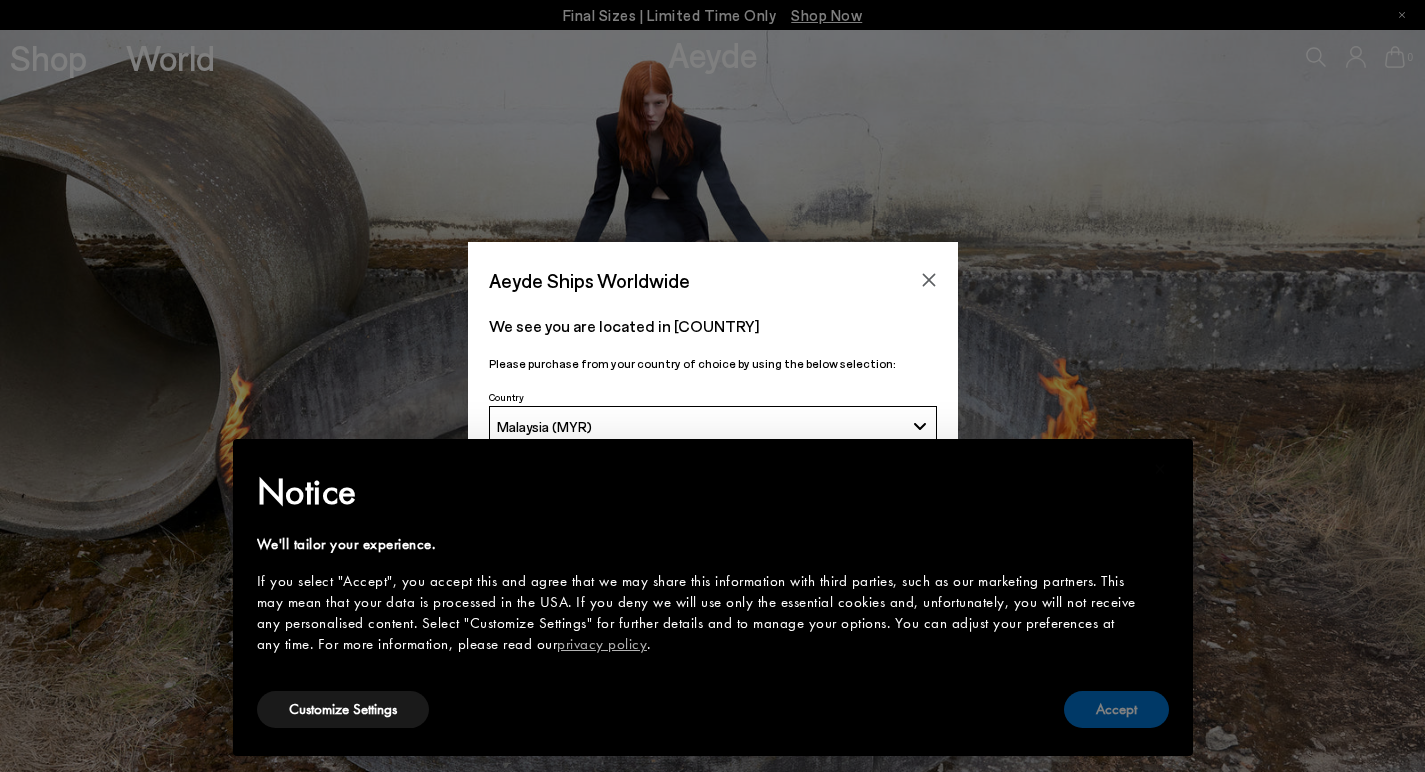 click on "Accept" at bounding box center [1116, 709] 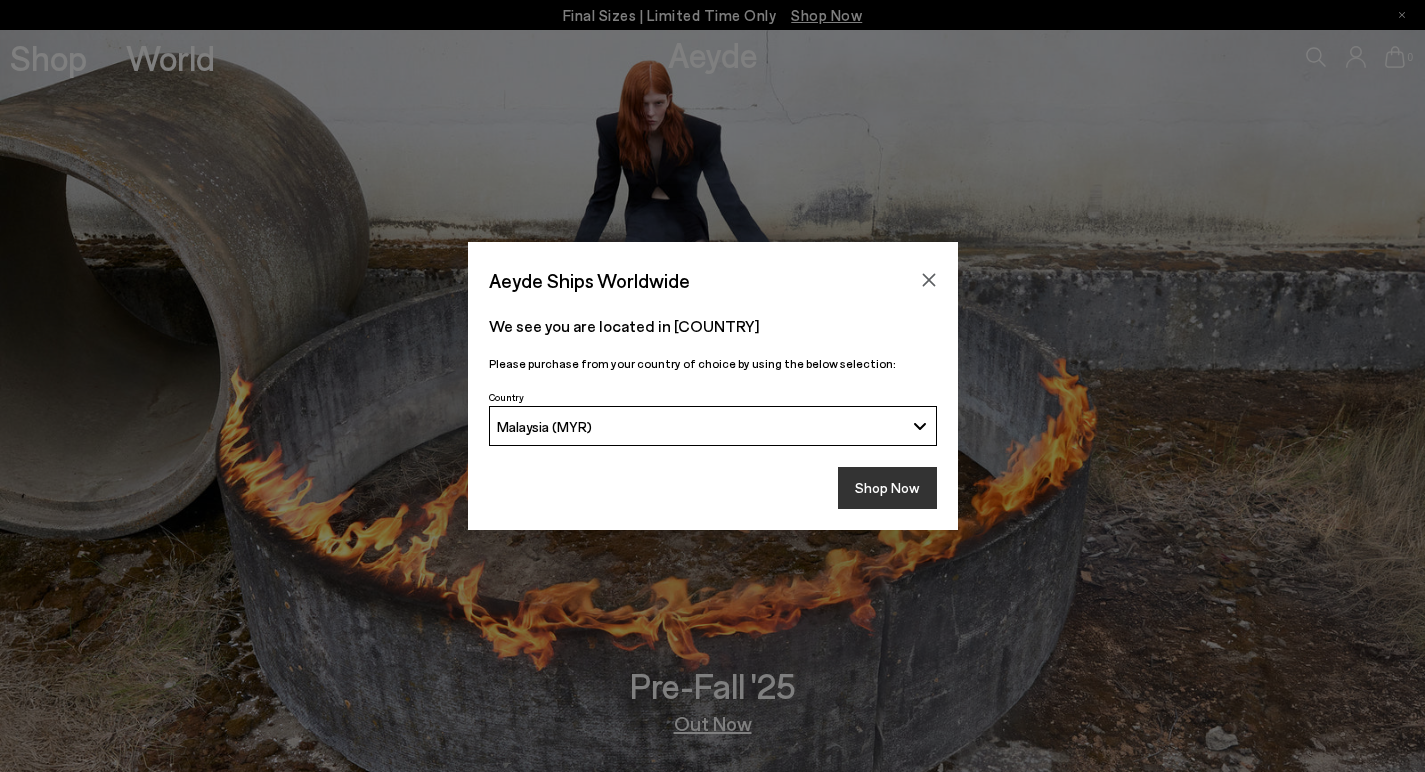 click on "Shop Now" at bounding box center [887, 488] 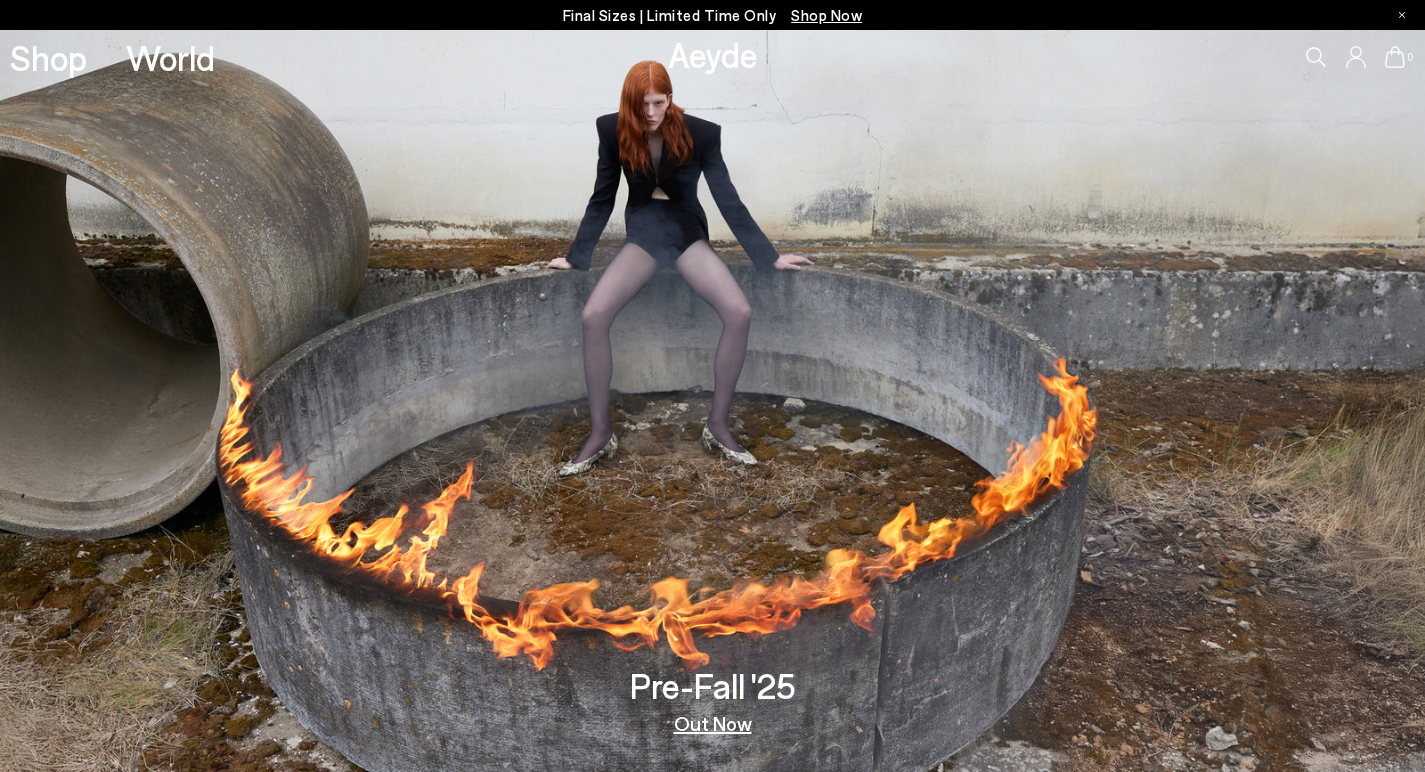 scroll, scrollTop: 0, scrollLeft: 0, axis: both 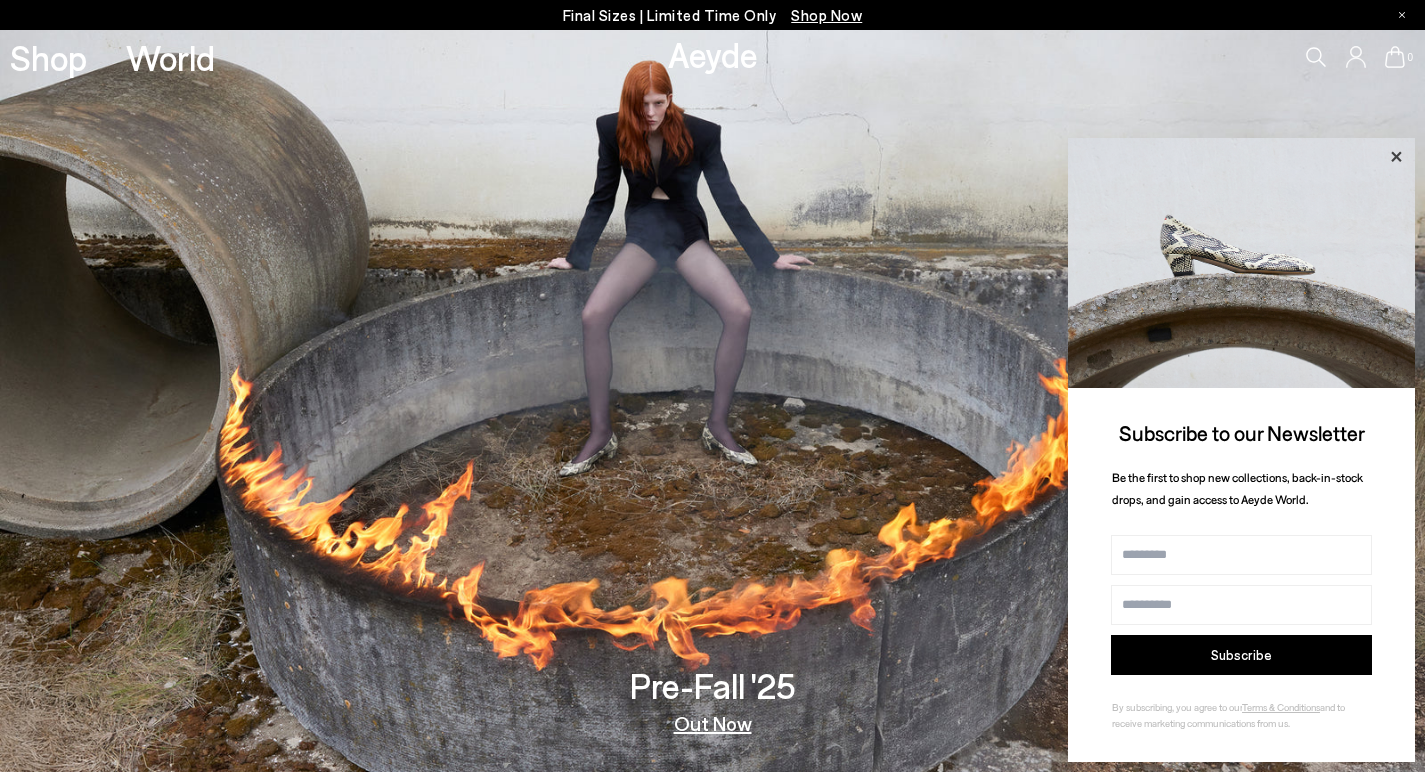 click 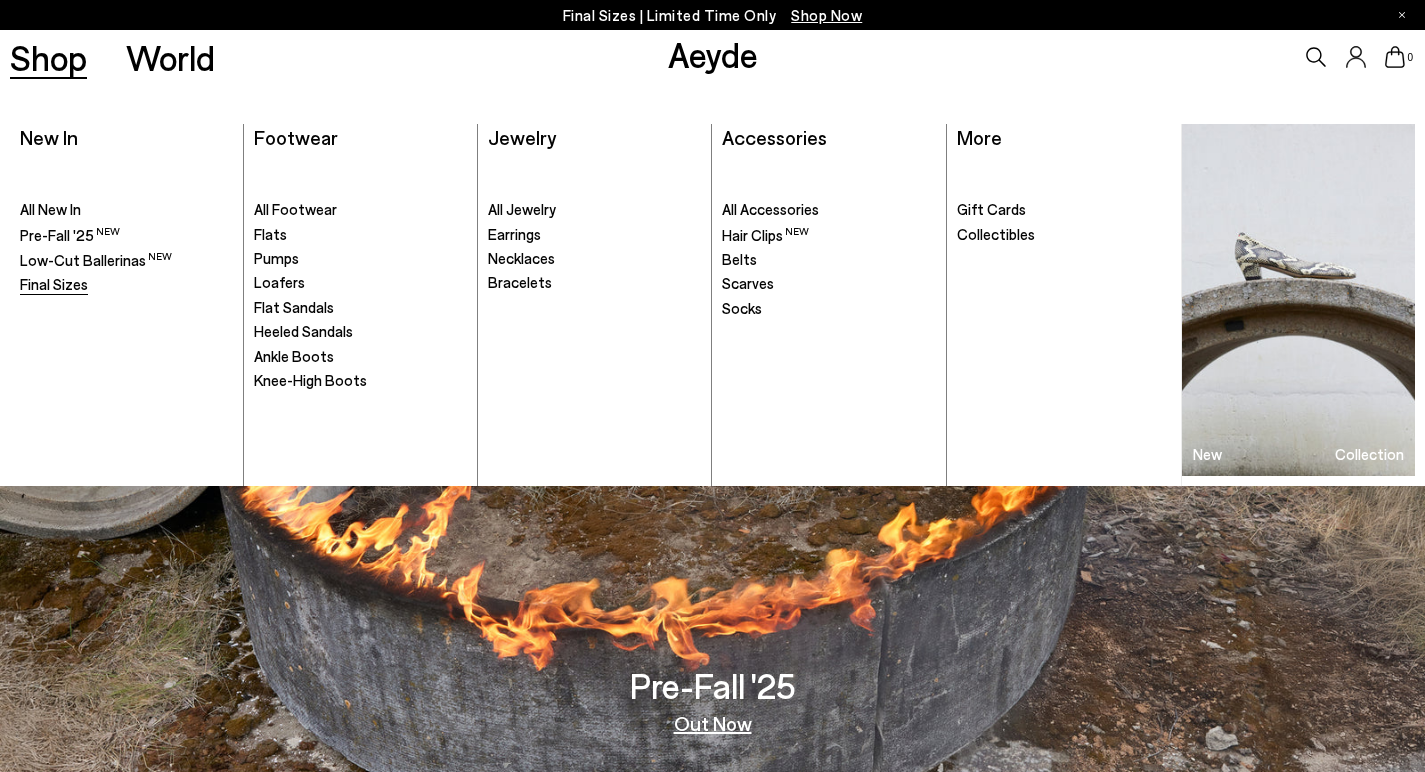 click on "Final Sizes" at bounding box center [54, 284] 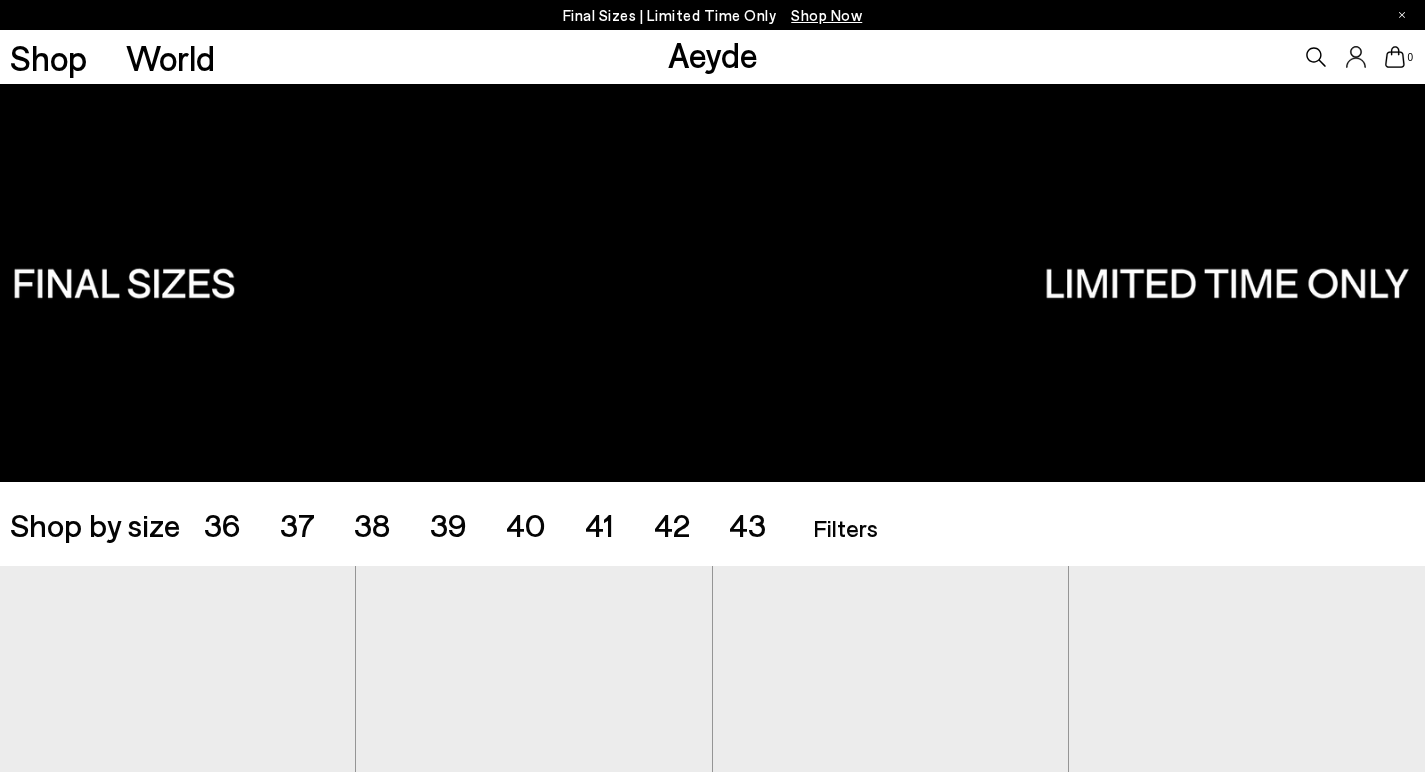 scroll, scrollTop: 0, scrollLeft: 0, axis: both 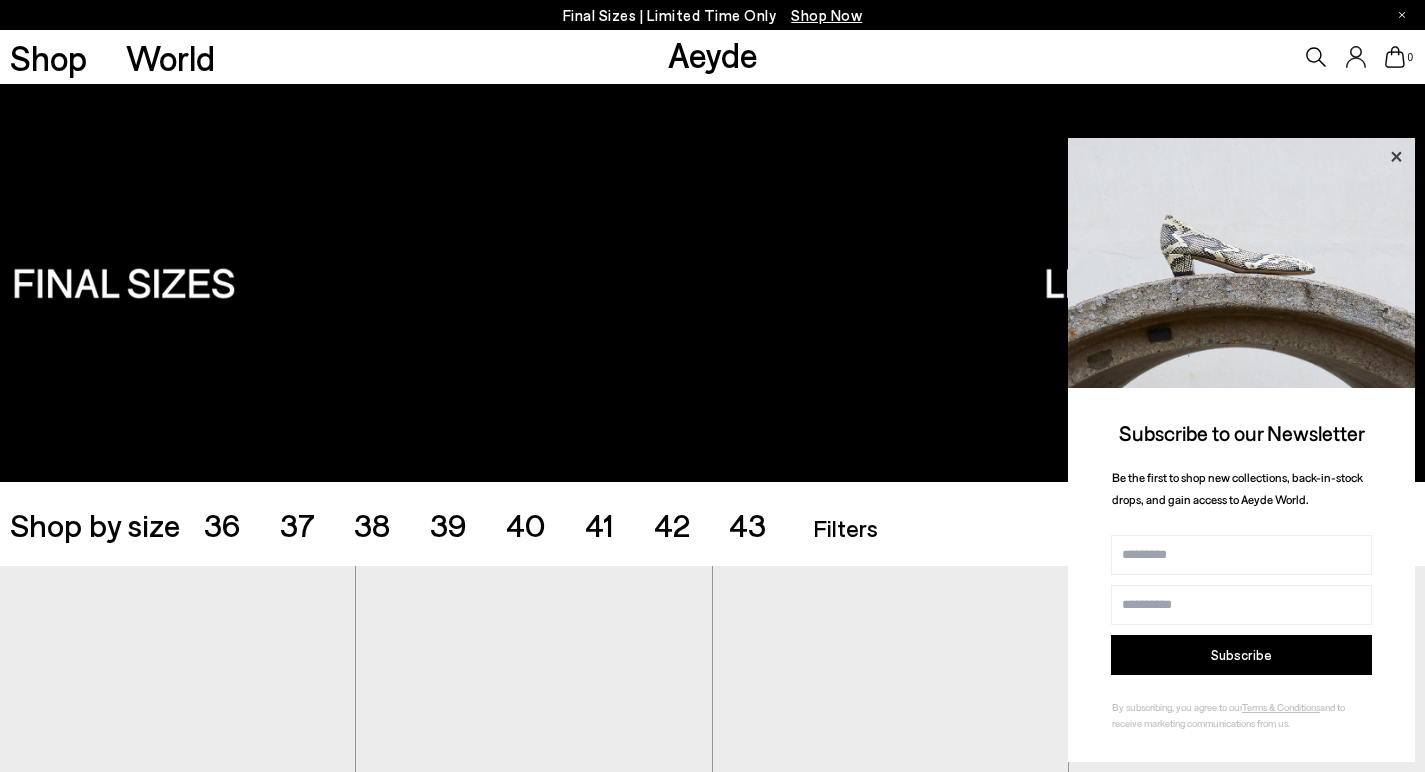 click 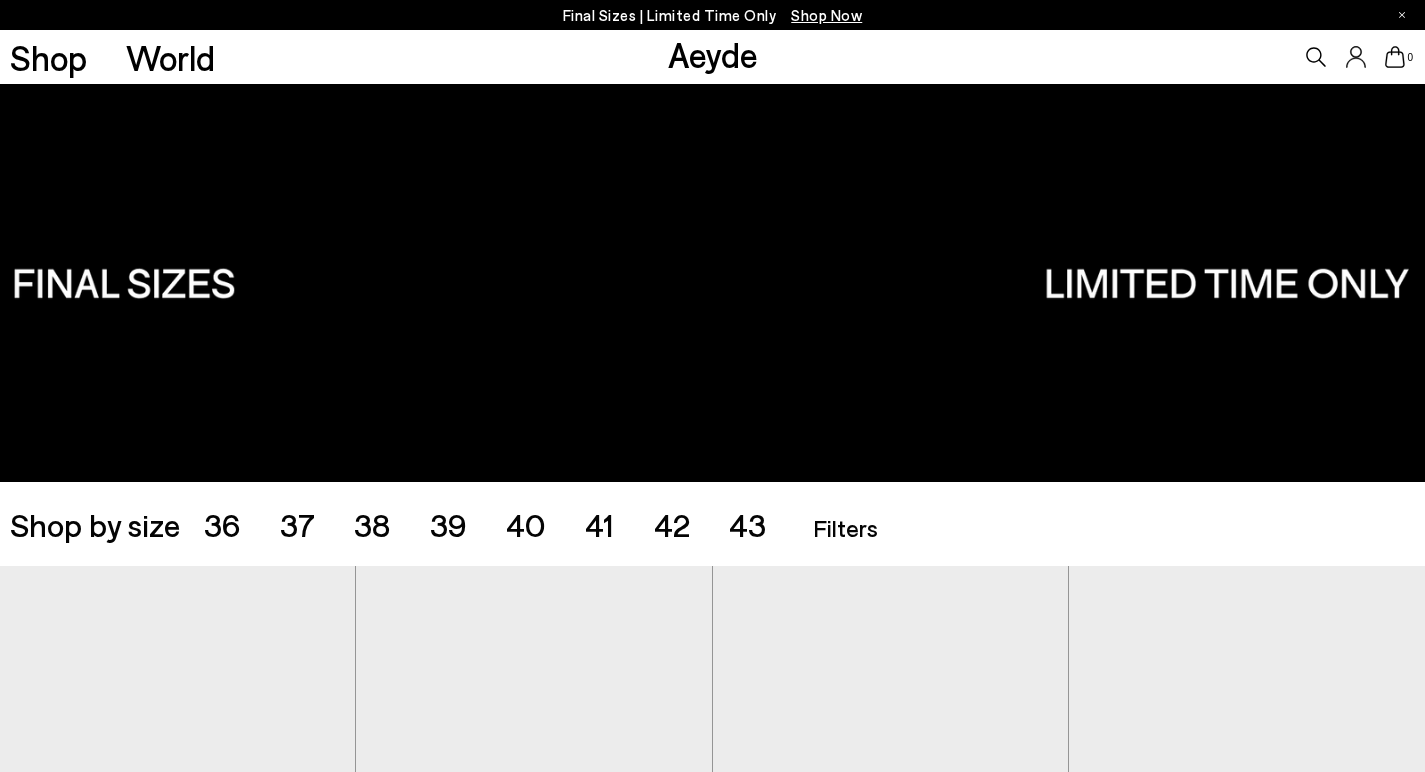 click on "38" at bounding box center [372, 524] 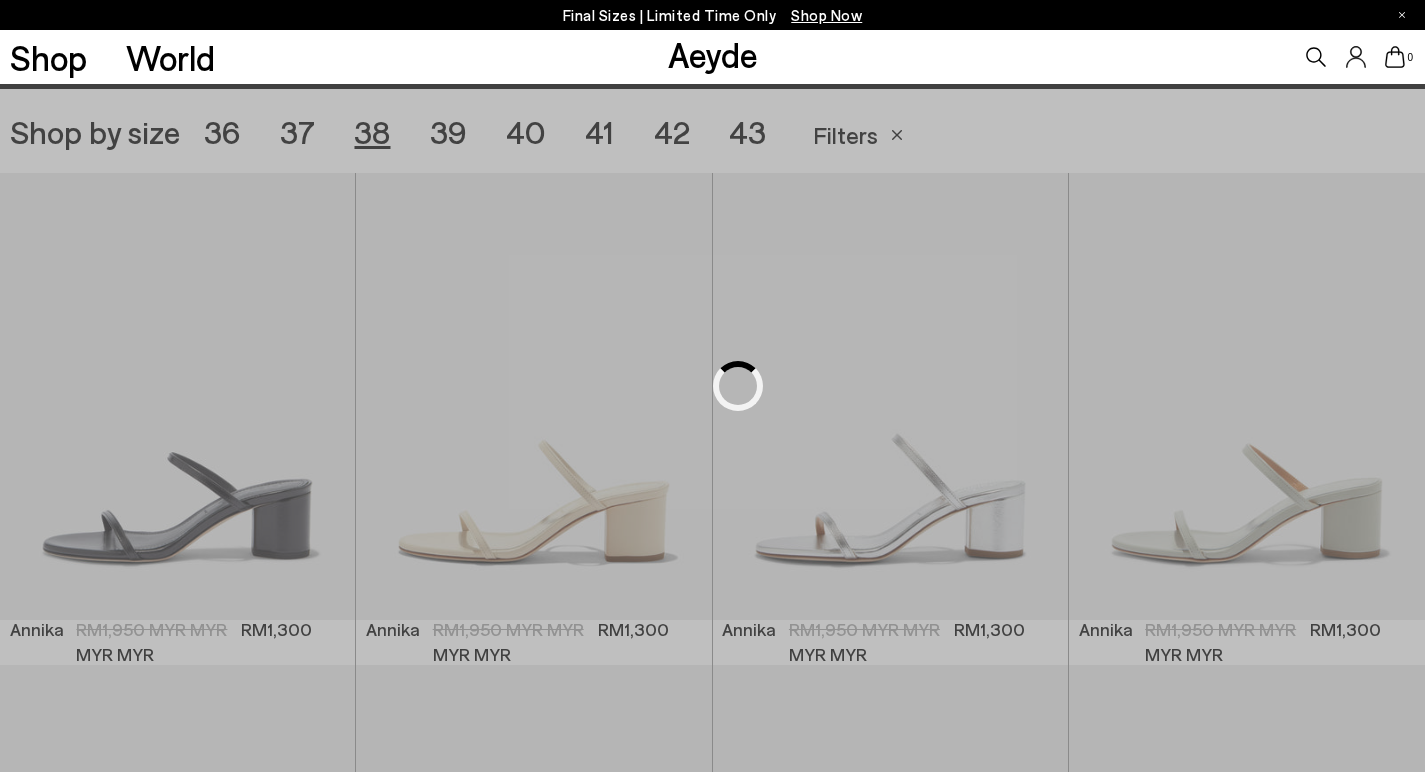 scroll, scrollTop: 397, scrollLeft: 0, axis: vertical 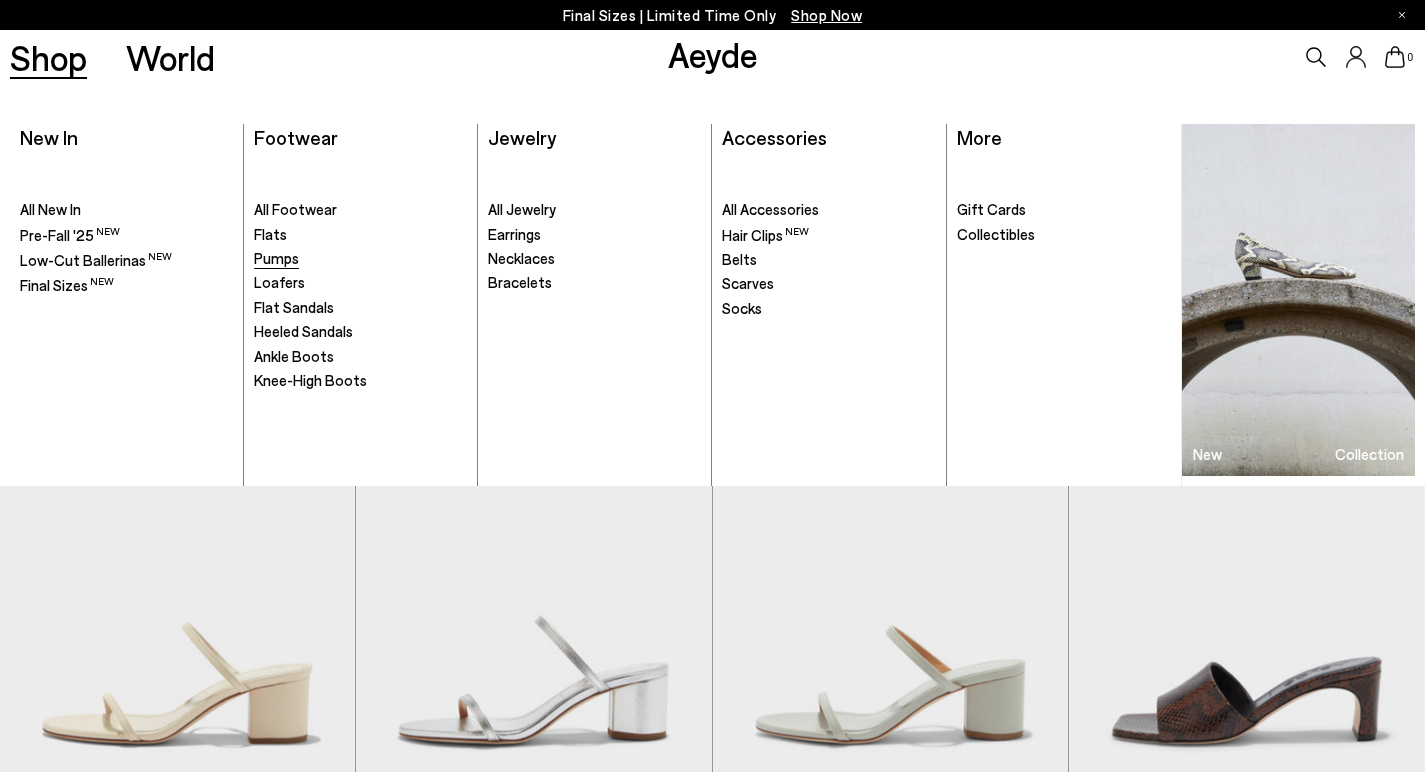 click on "Pumps" at bounding box center (276, 258) 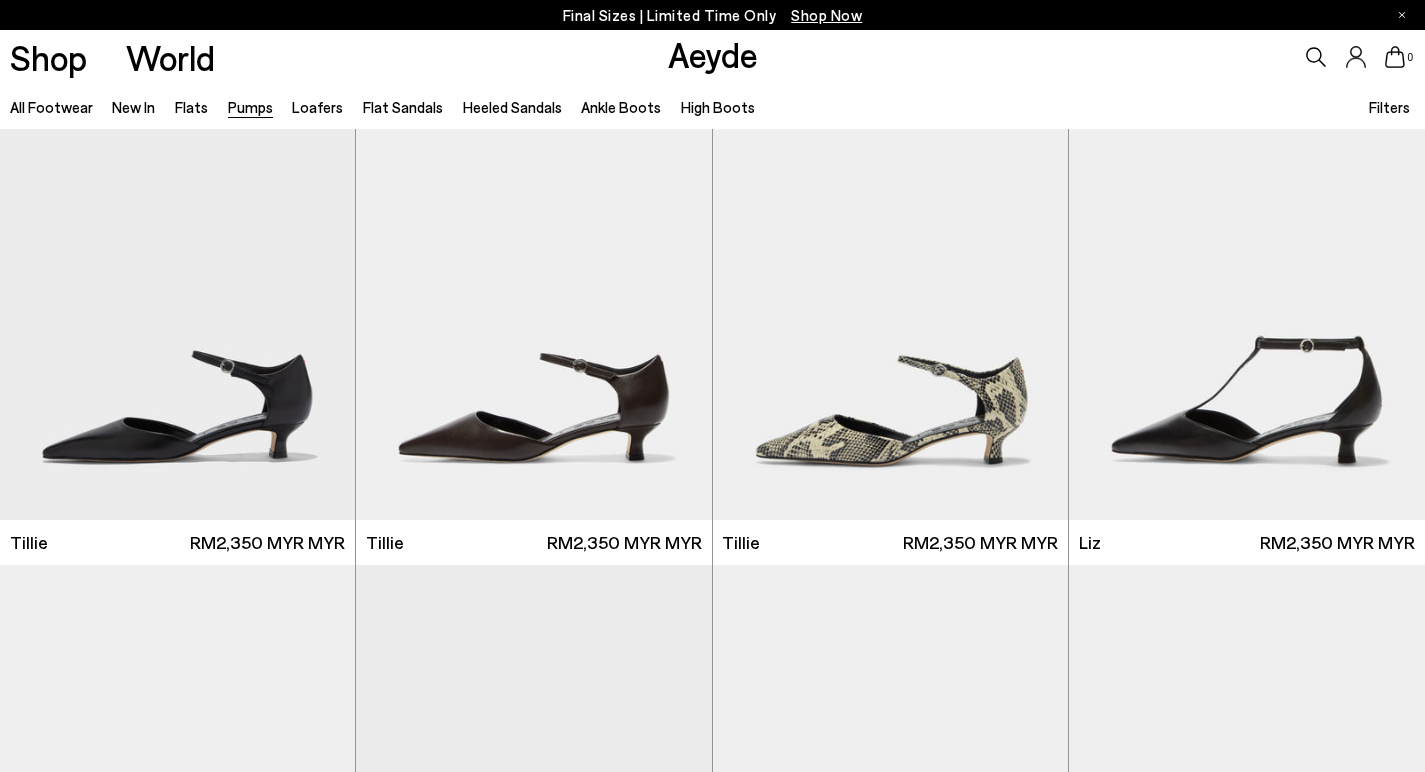 scroll, scrollTop: 550, scrollLeft: 0, axis: vertical 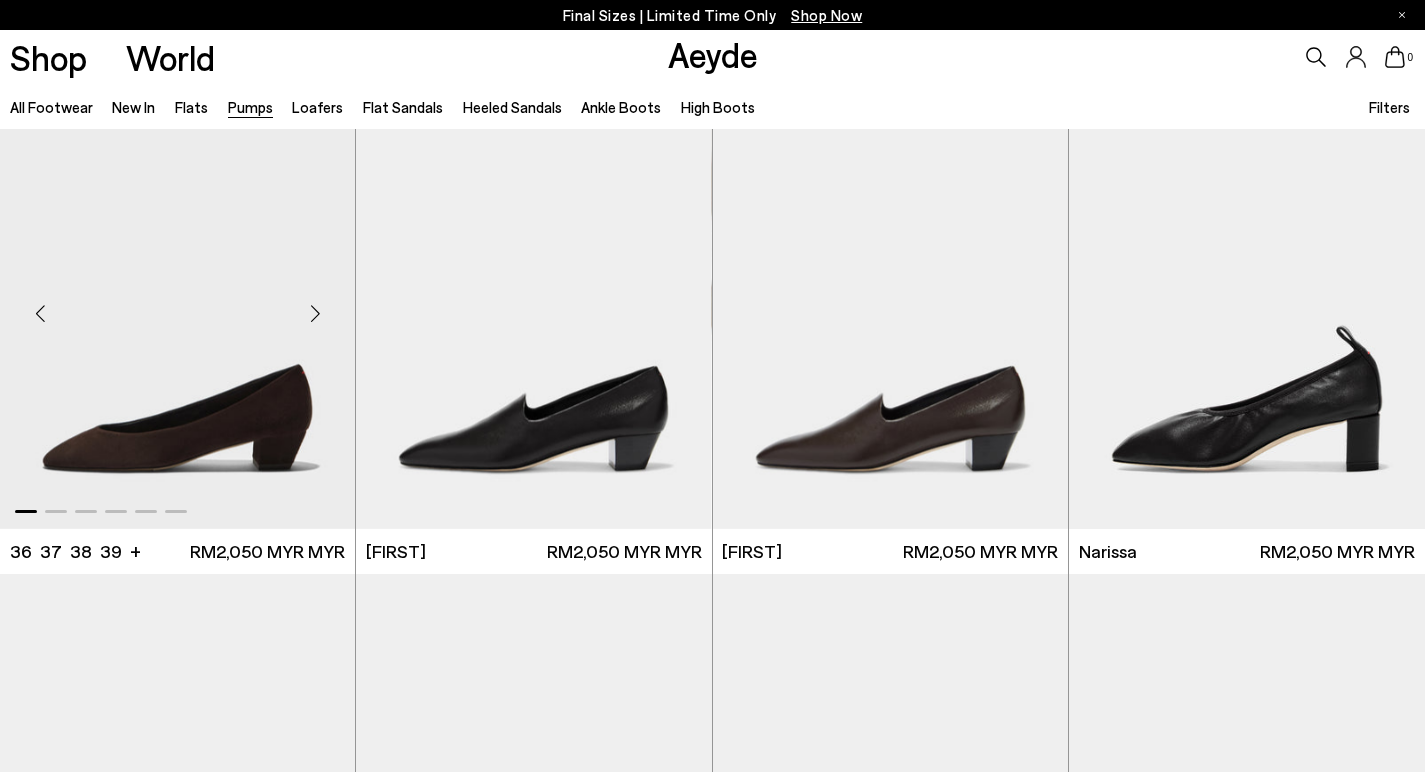 click at bounding box center (315, 313) 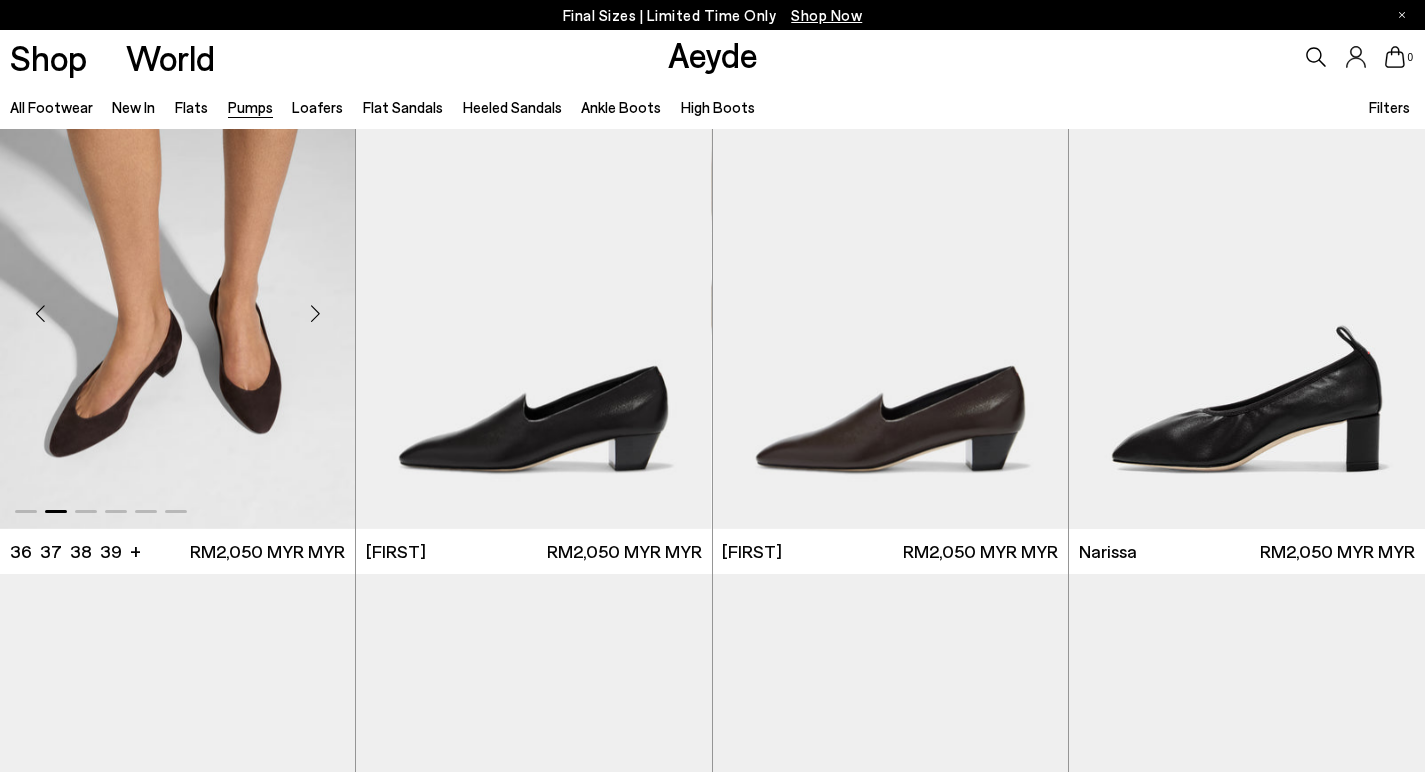 click at bounding box center (315, 313) 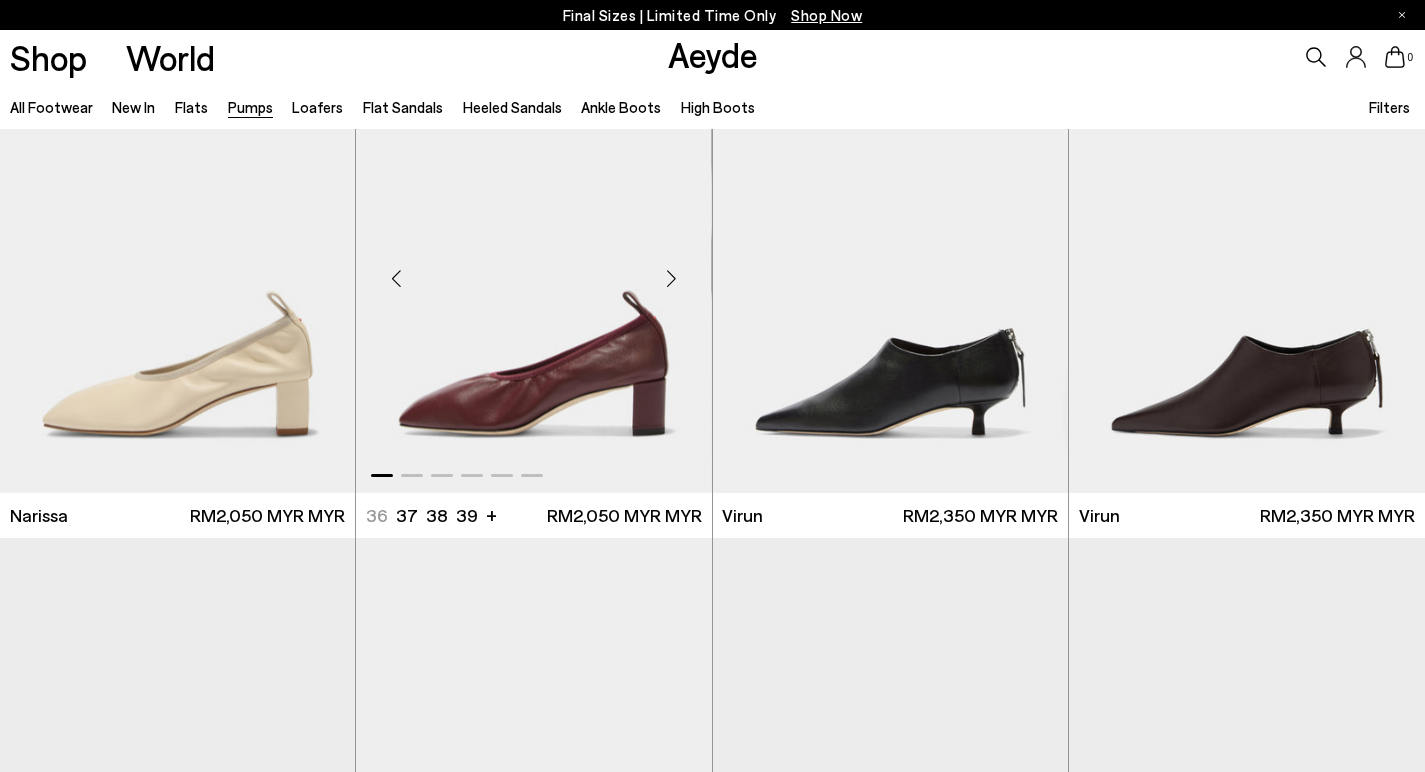 scroll, scrollTop: 2540, scrollLeft: 0, axis: vertical 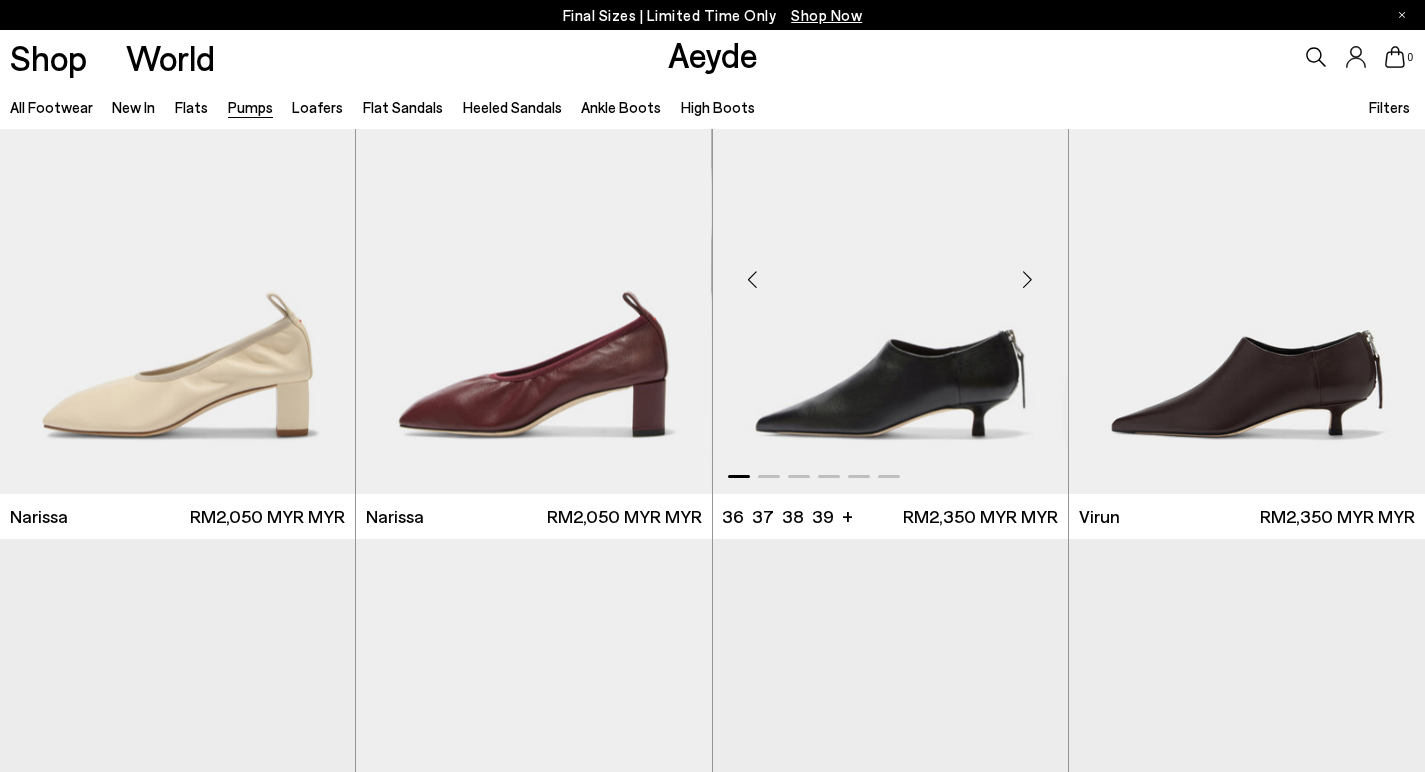 click at bounding box center [1028, 279] 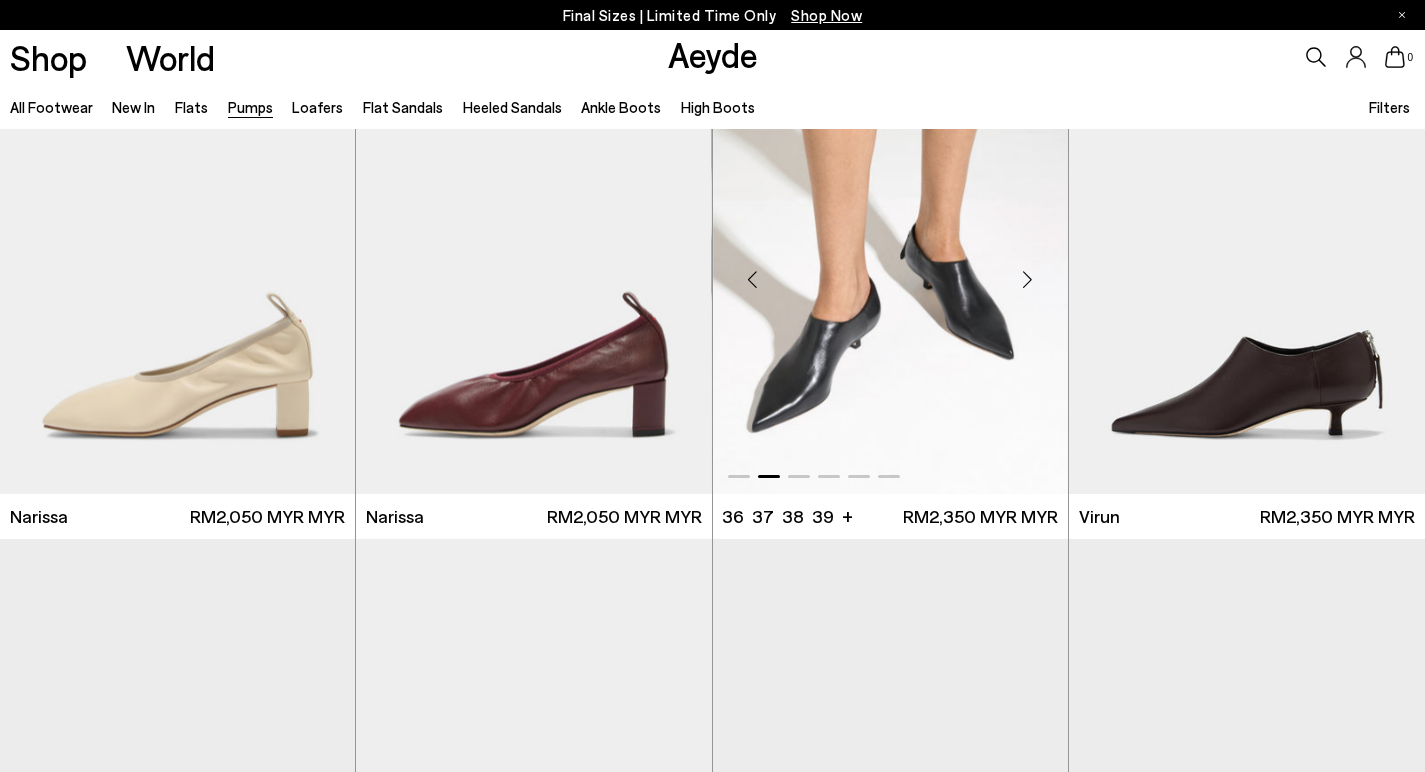 click at bounding box center (1028, 279) 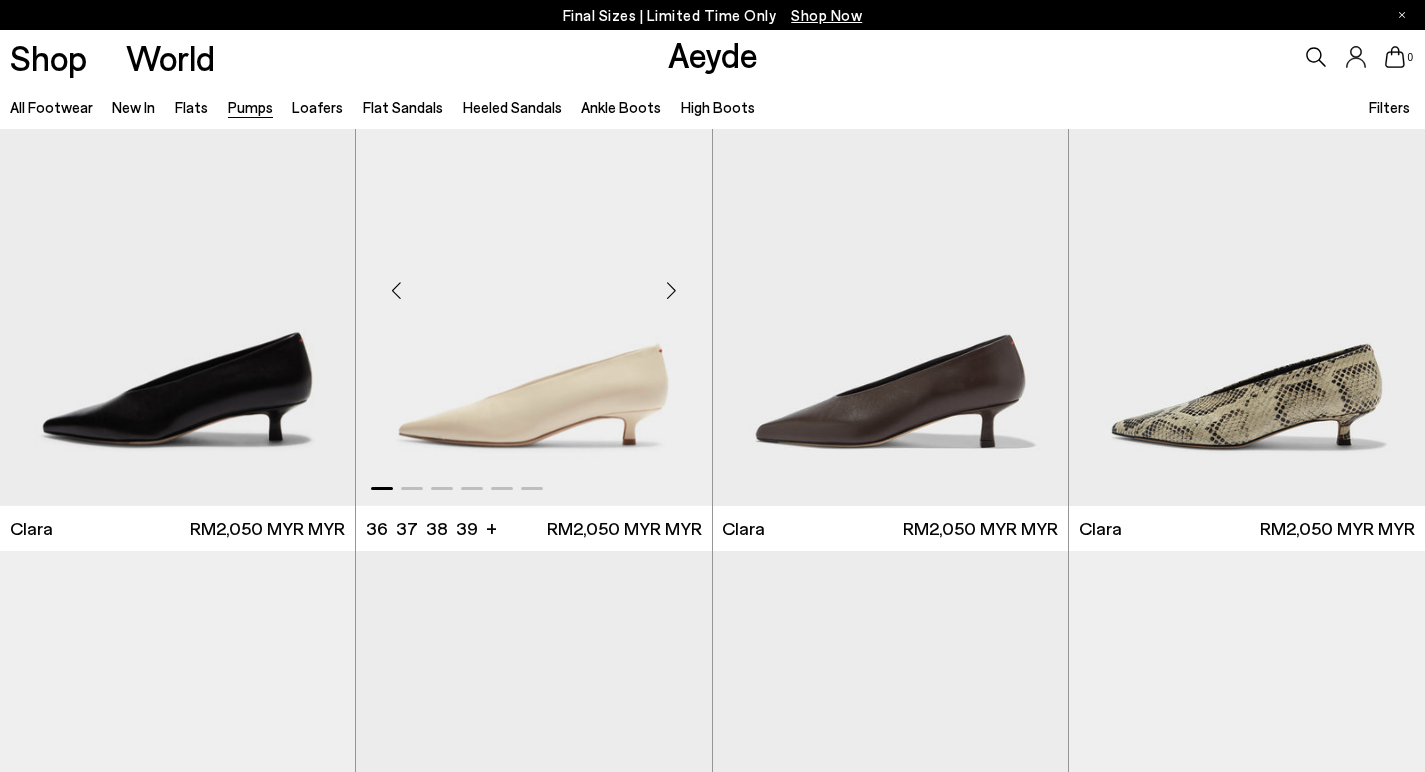 scroll, scrollTop: 3025, scrollLeft: 0, axis: vertical 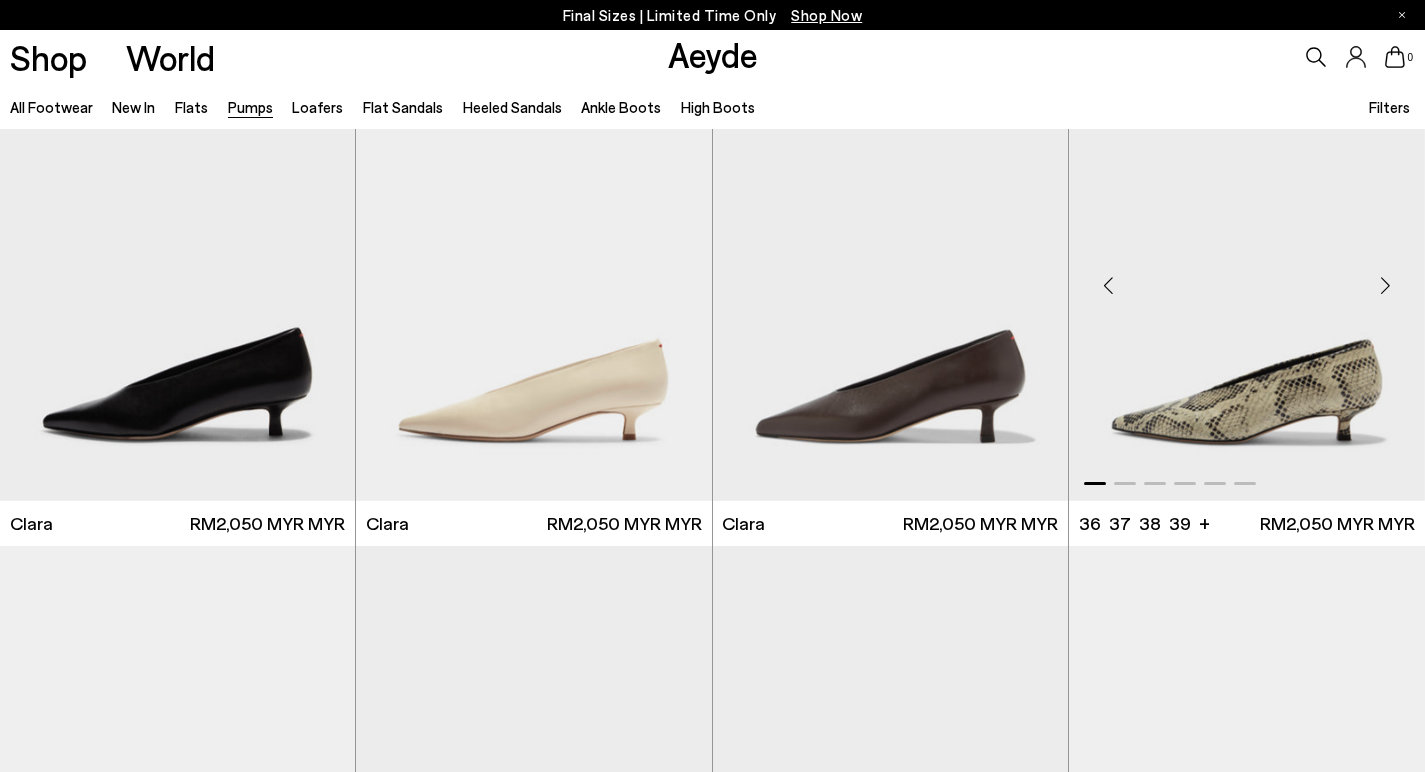 click at bounding box center (1385, 286) 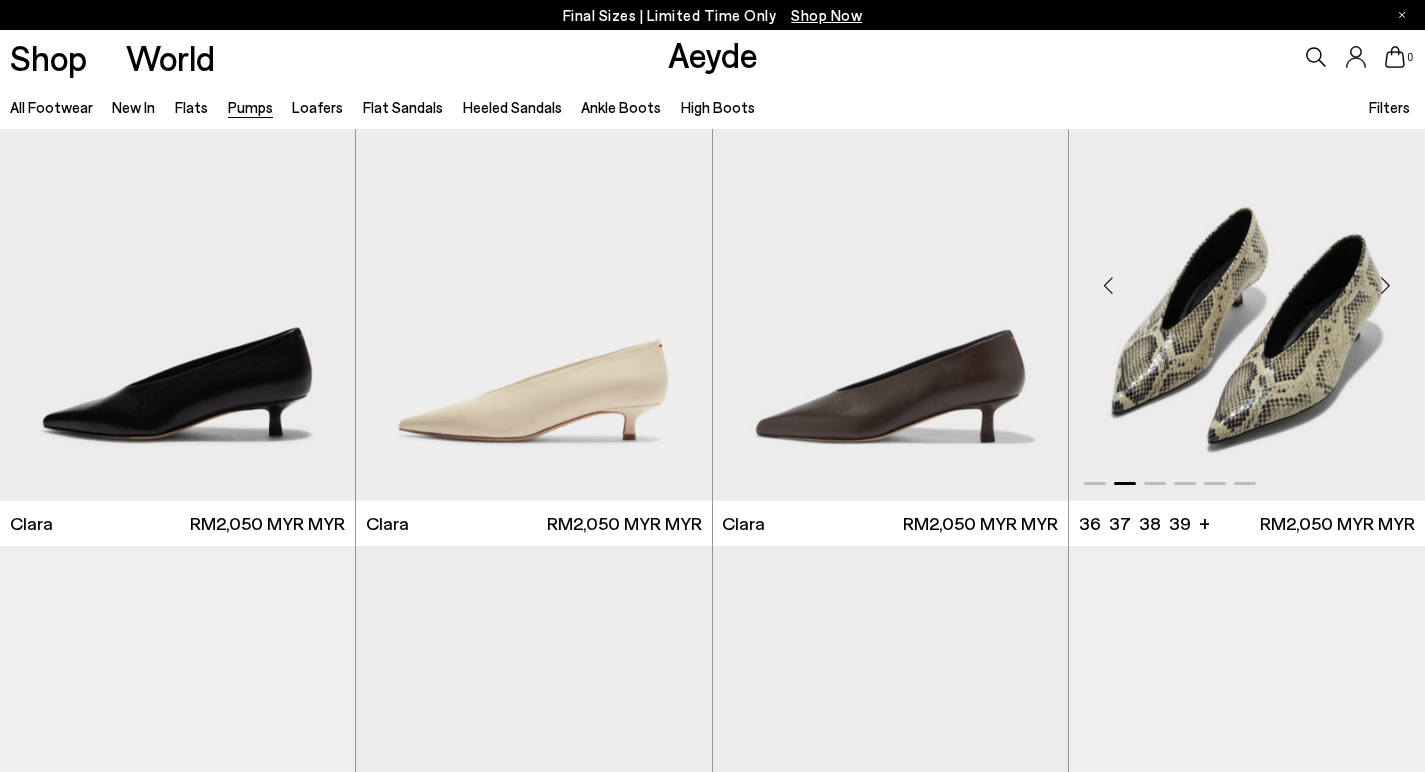 click at bounding box center (1385, 286) 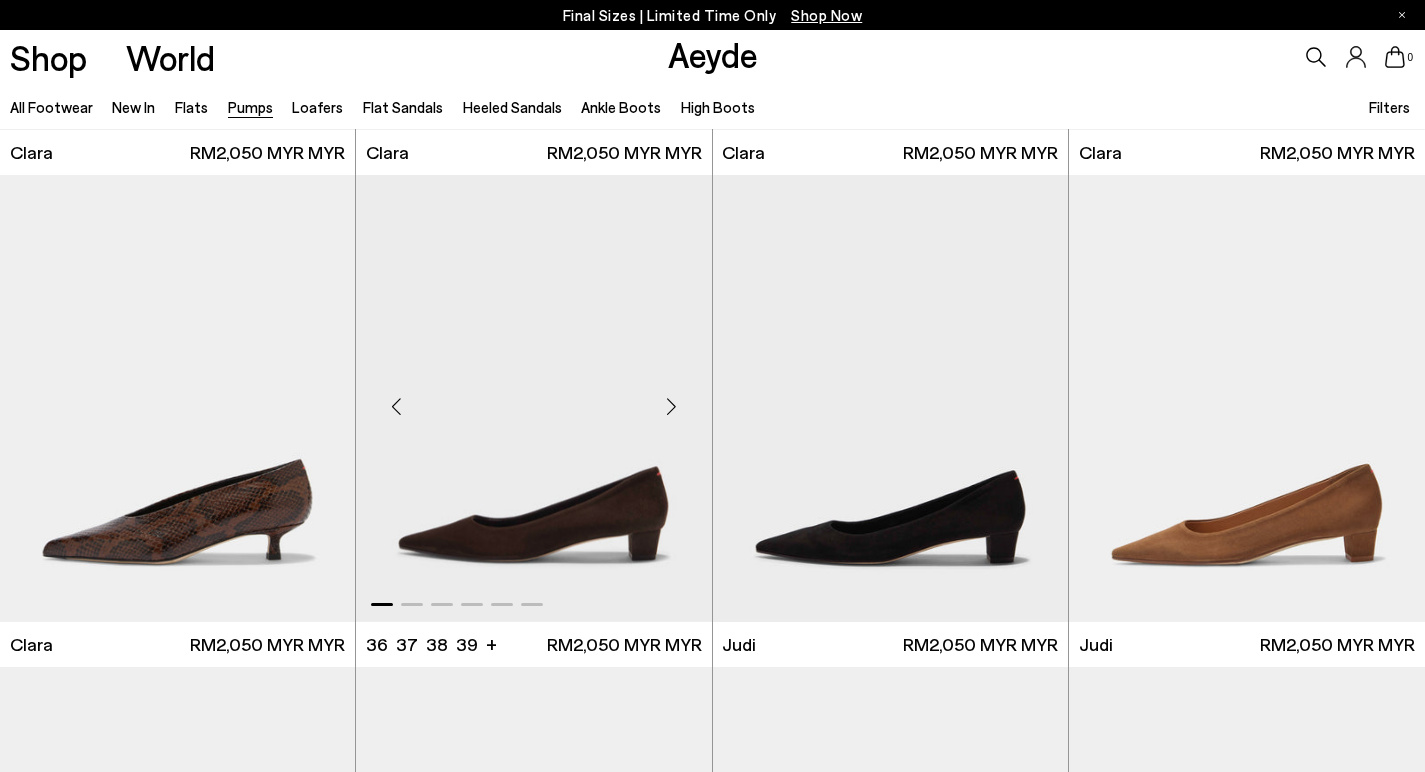 scroll, scrollTop: 3368, scrollLeft: 0, axis: vertical 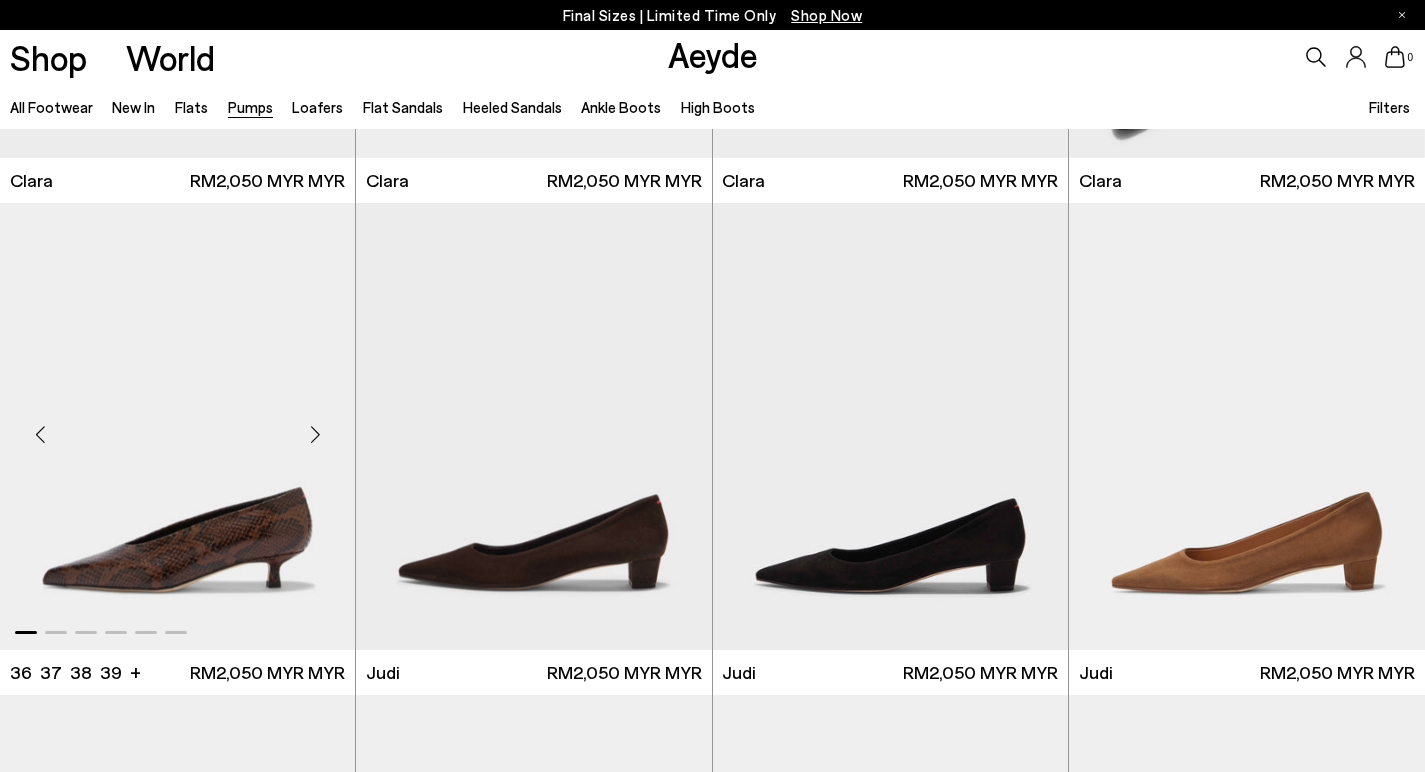 click at bounding box center (315, 434) 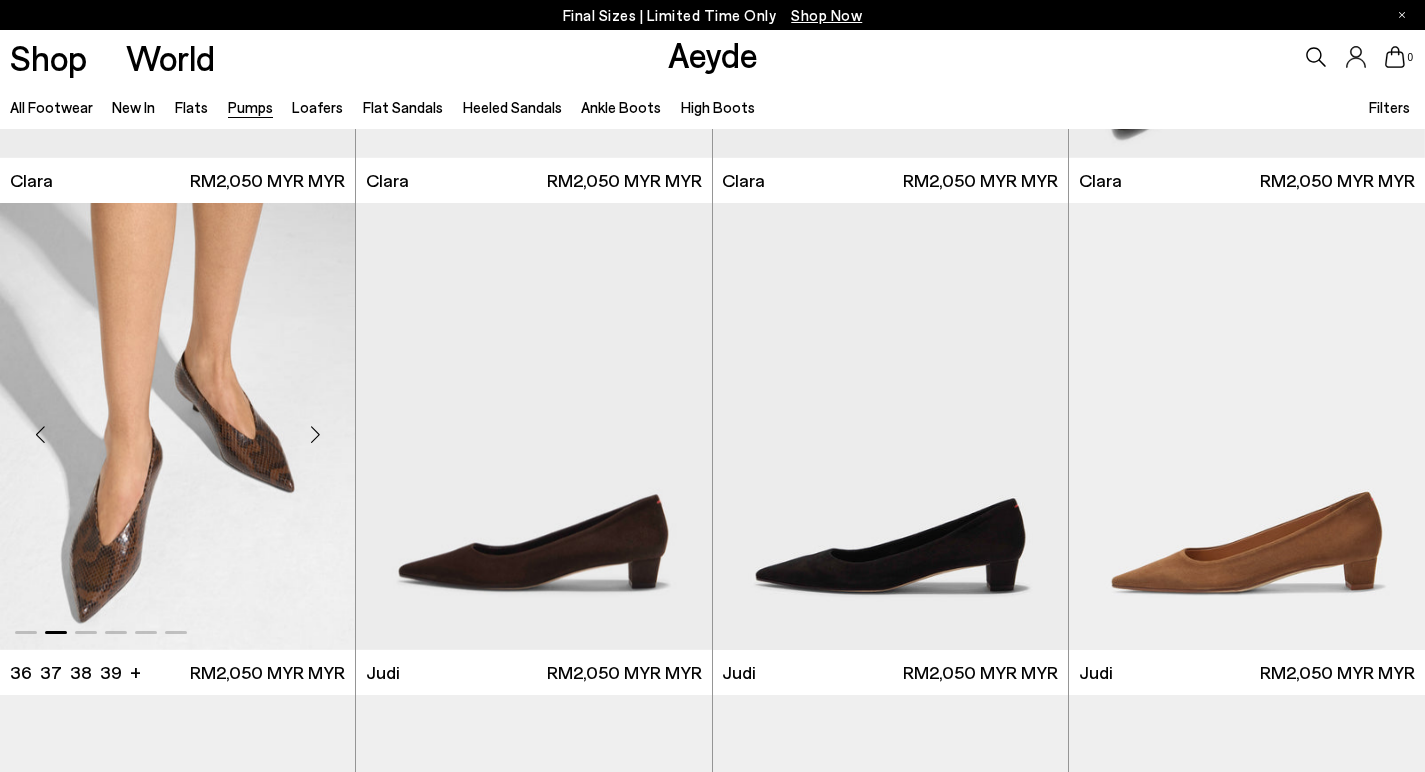 click at bounding box center [315, 434] 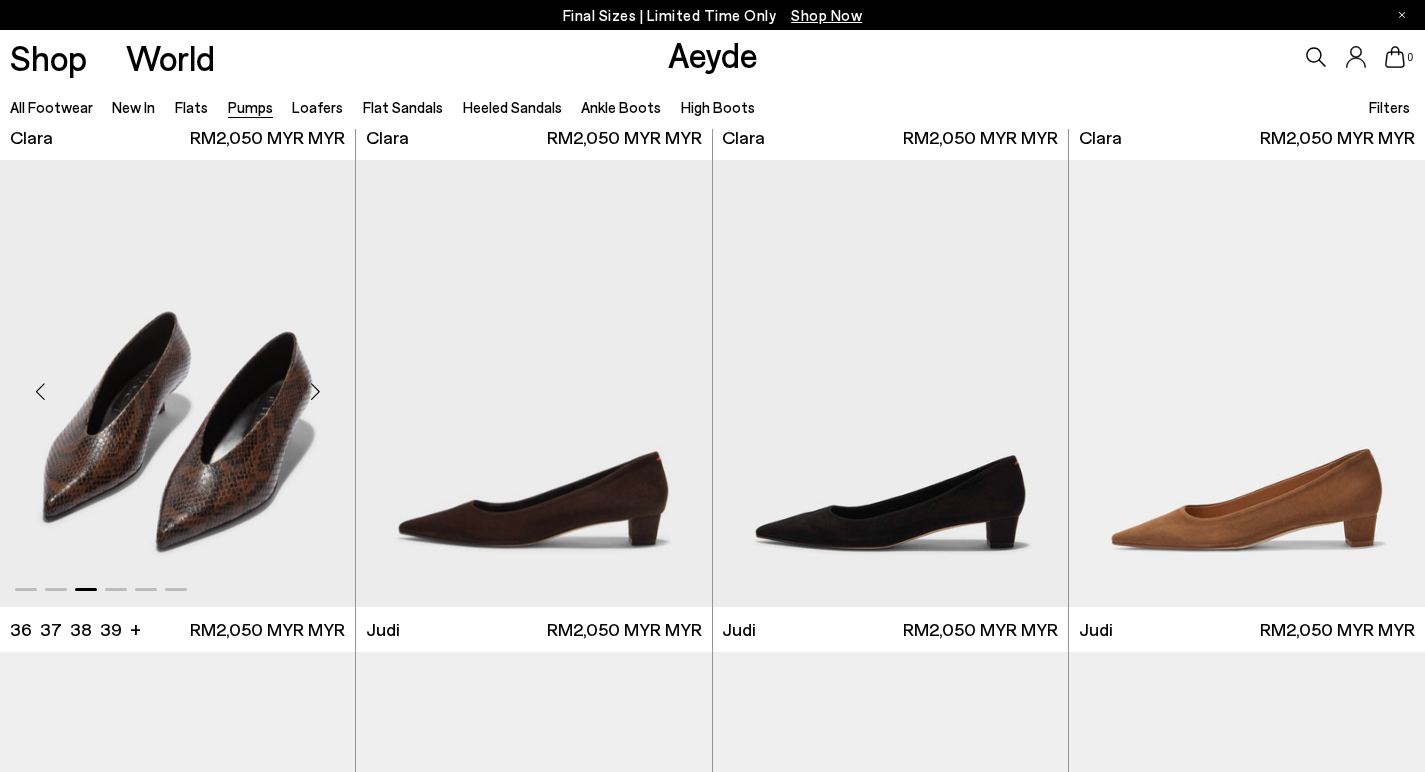 scroll, scrollTop: 3412, scrollLeft: 0, axis: vertical 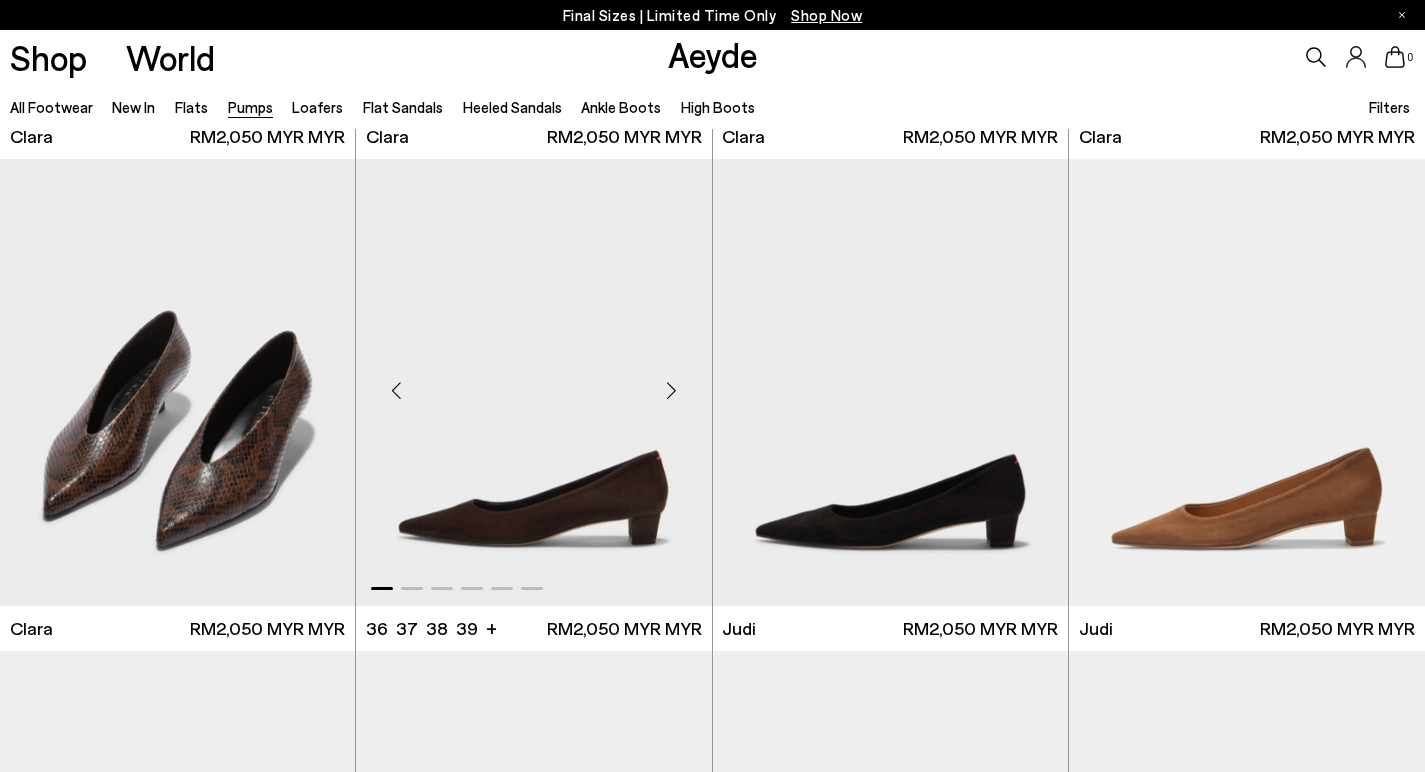 click at bounding box center (672, 390) 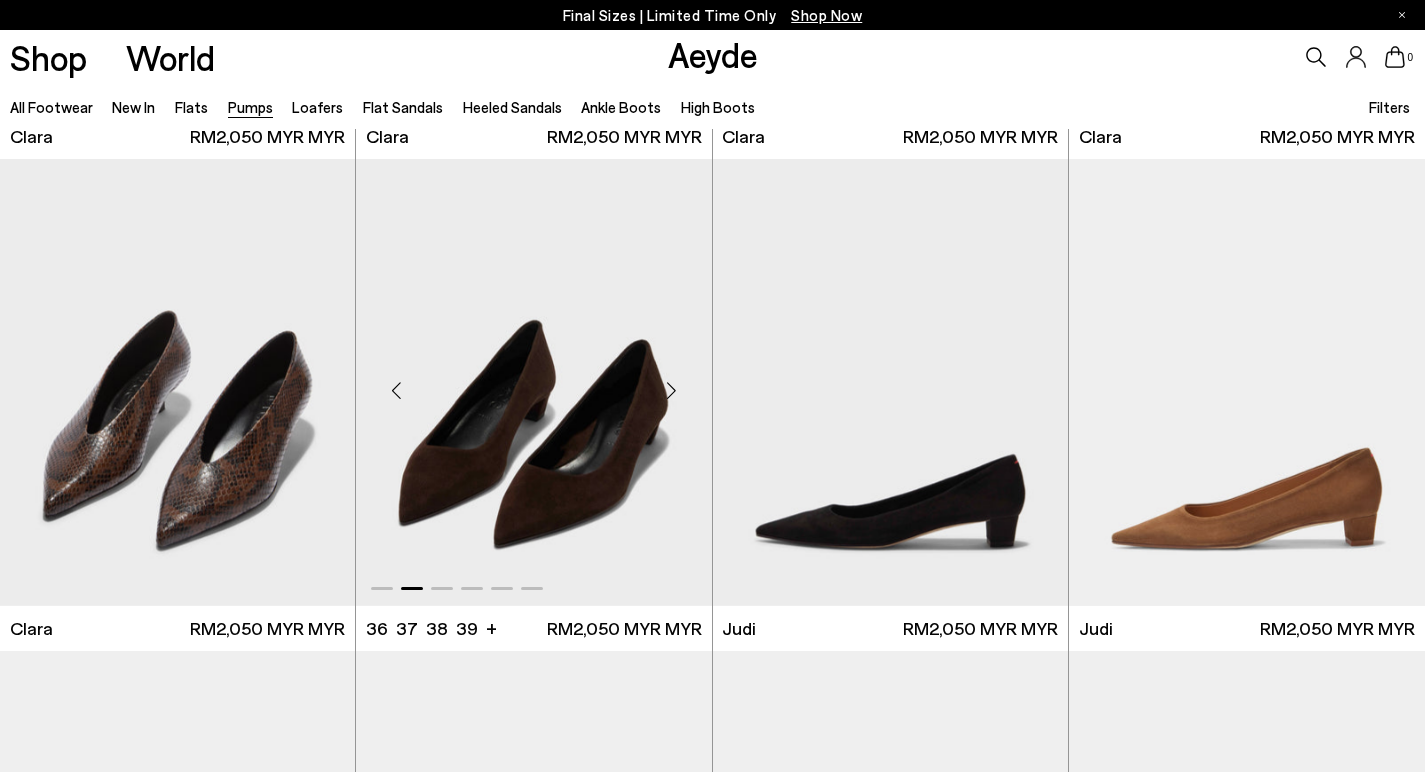 click at bounding box center (672, 390) 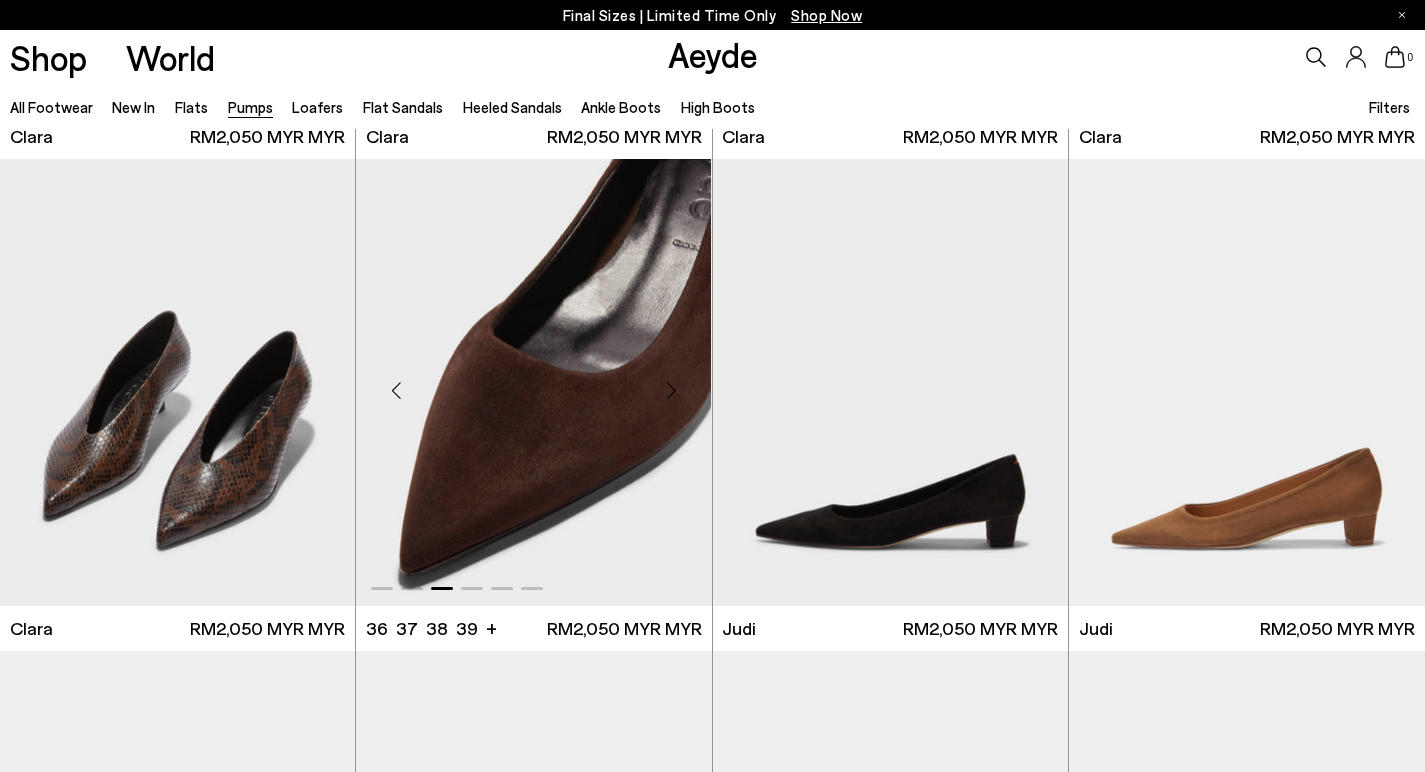 click at bounding box center (672, 390) 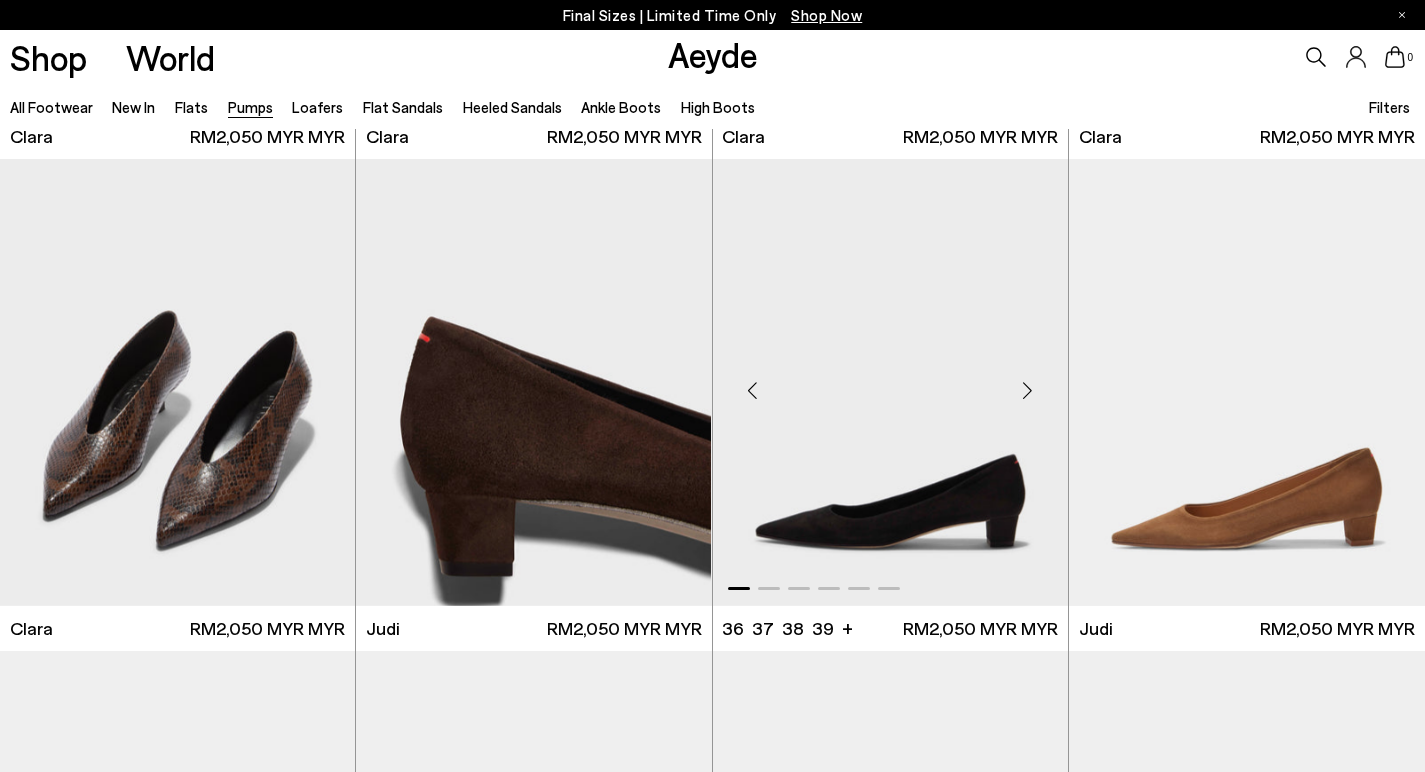 scroll, scrollTop: 3459, scrollLeft: 0, axis: vertical 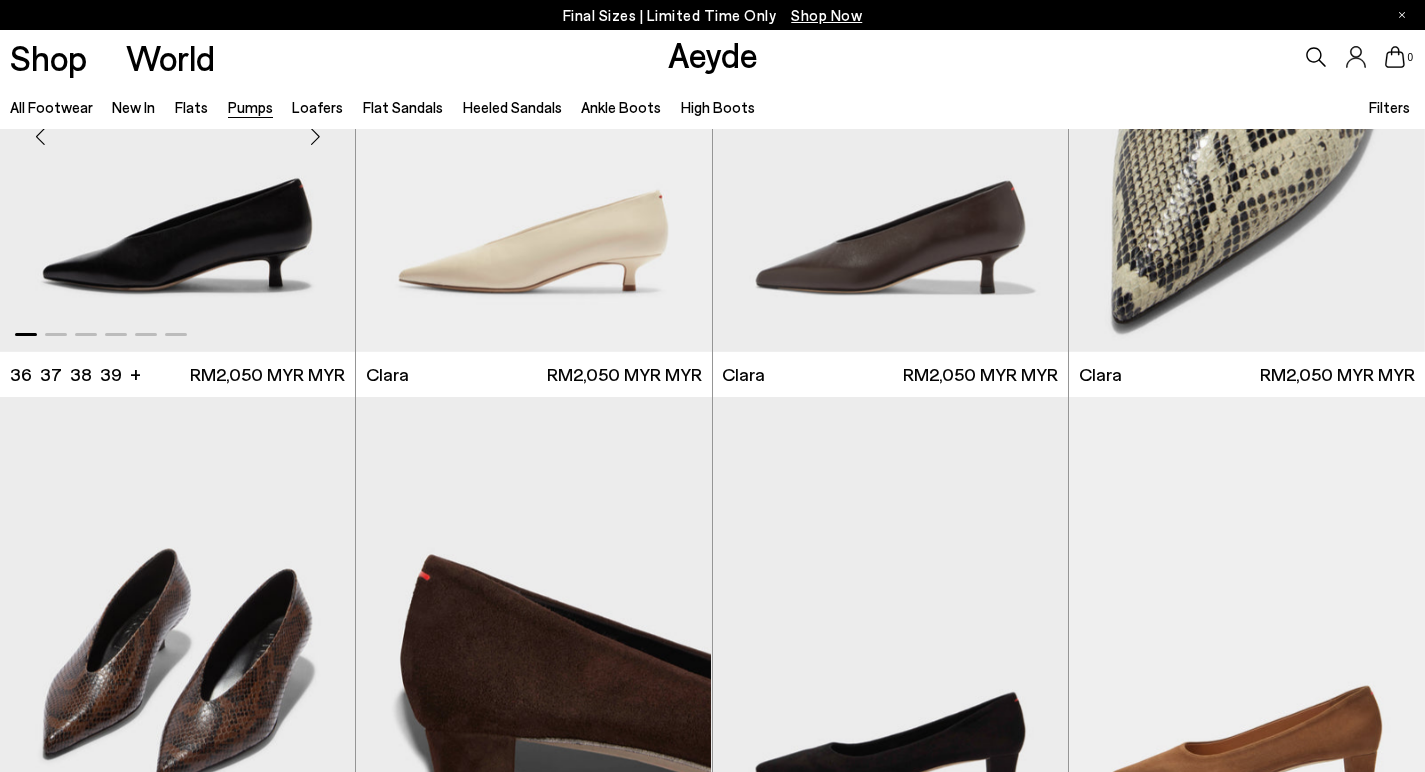 click at bounding box center (177, 128) 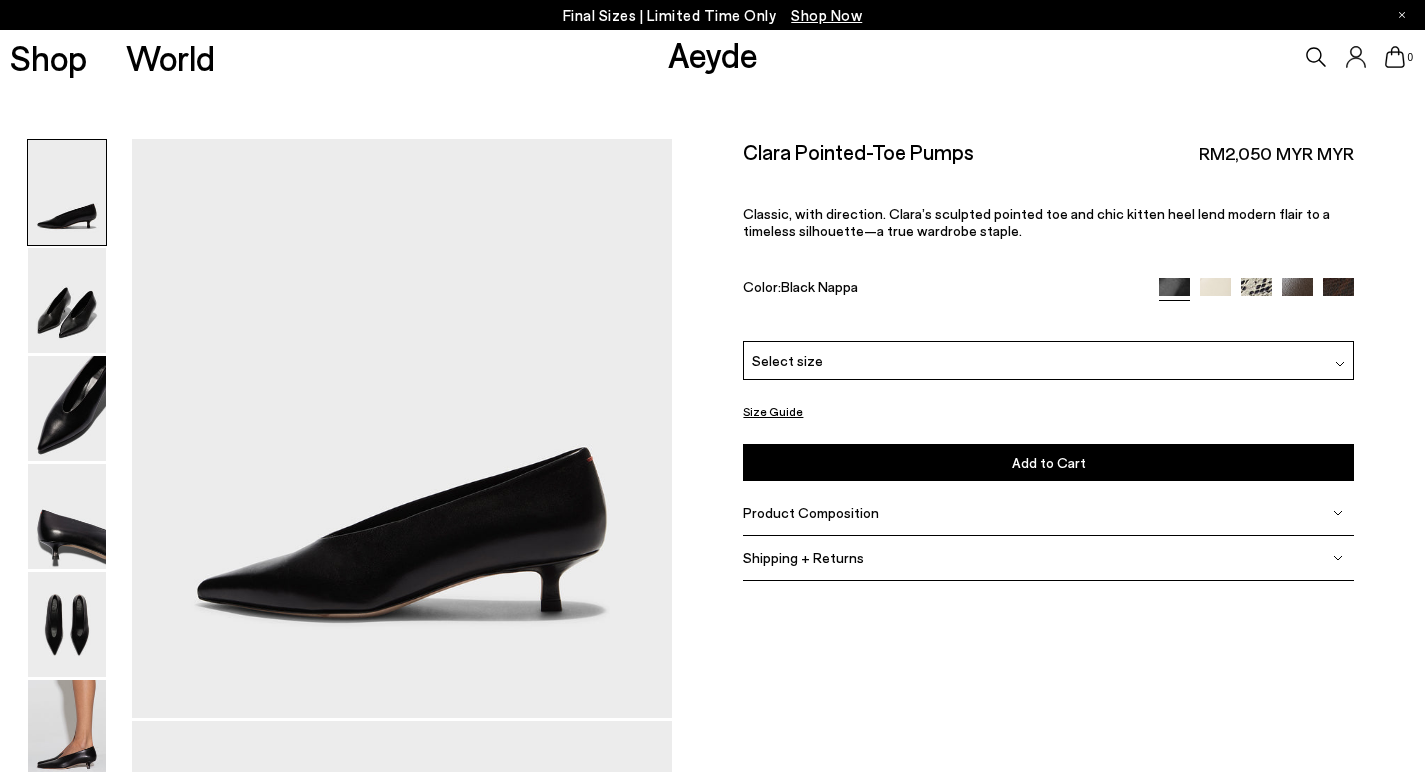 scroll, scrollTop: 0, scrollLeft: 0, axis: both 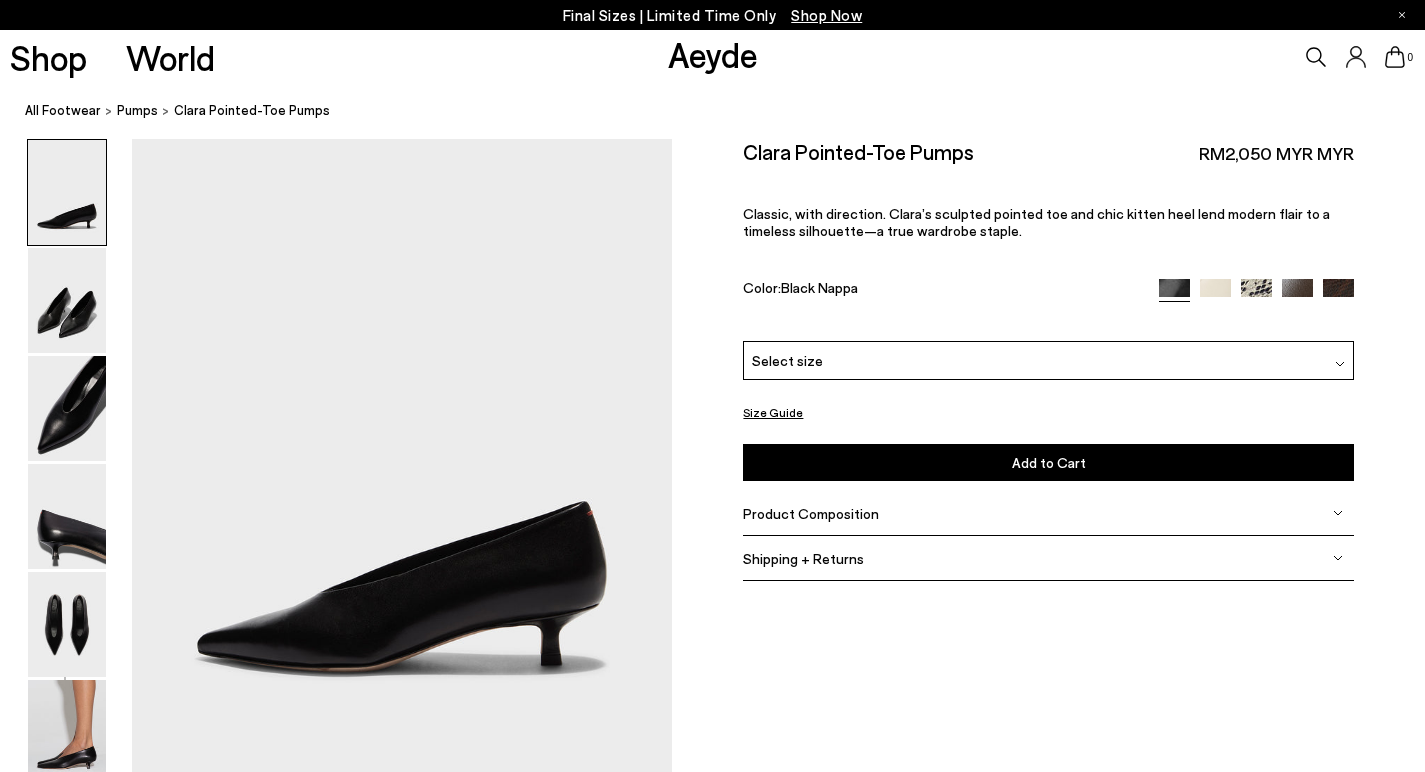 click on "Select size" at bounding box center (1048, 360) 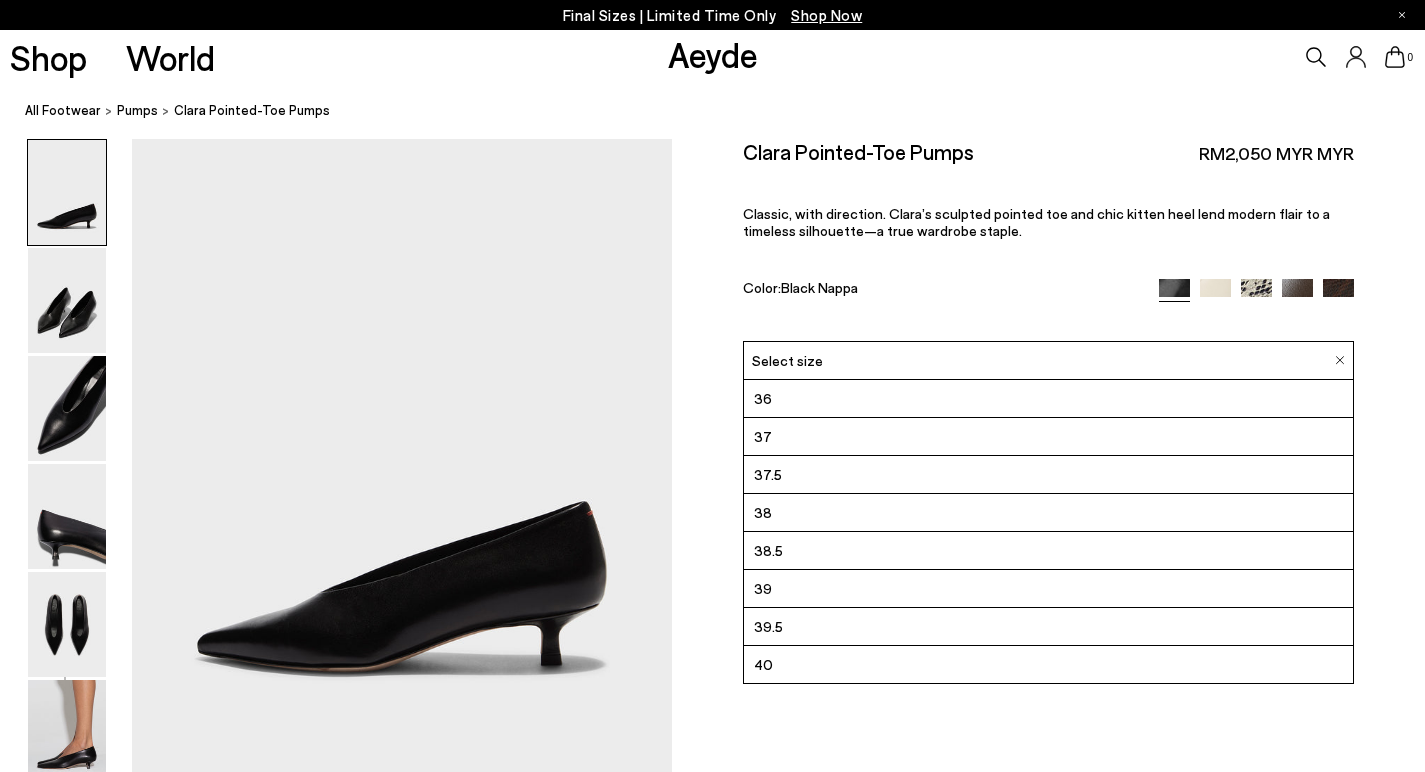 click on "38" at bounding box center [1048, 513] 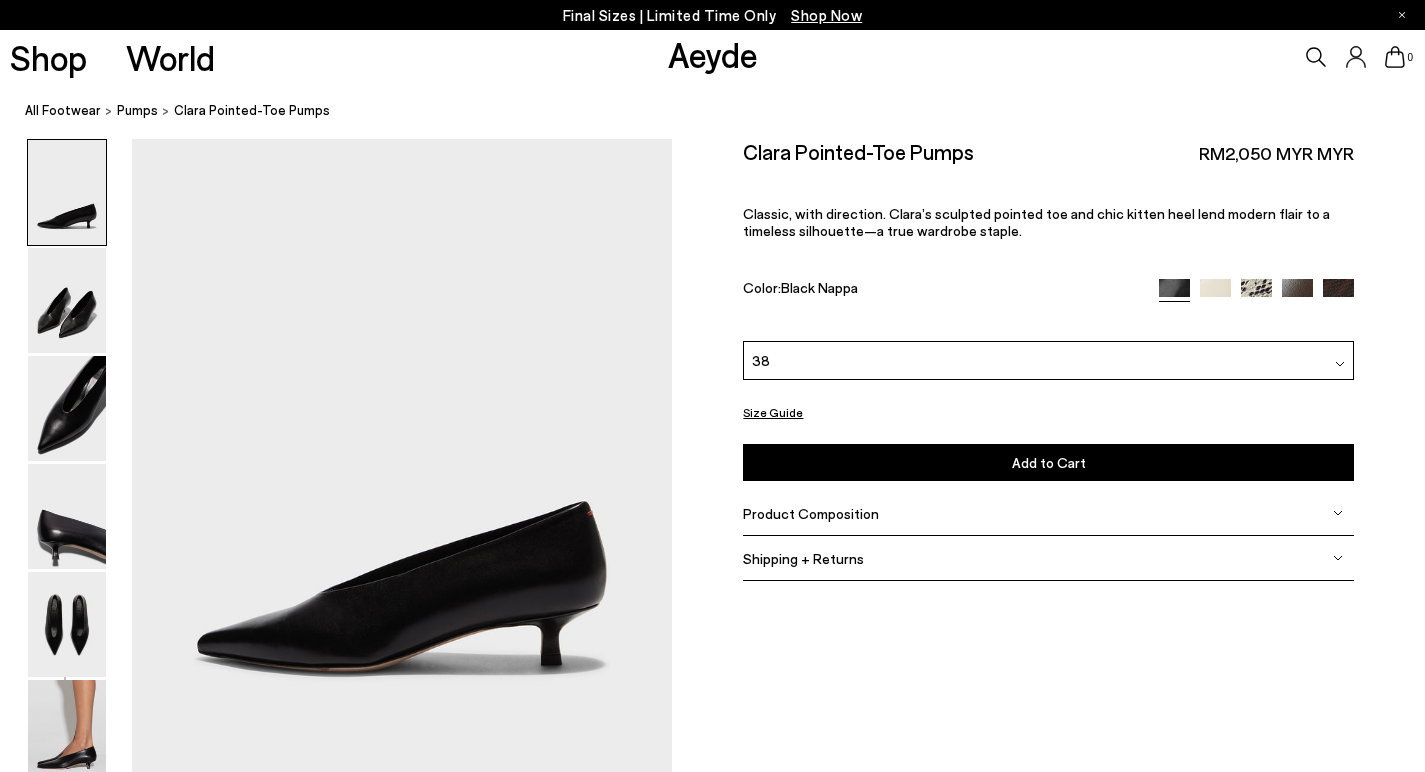click on "Add to Cart" at bounding box center [1049, 462] 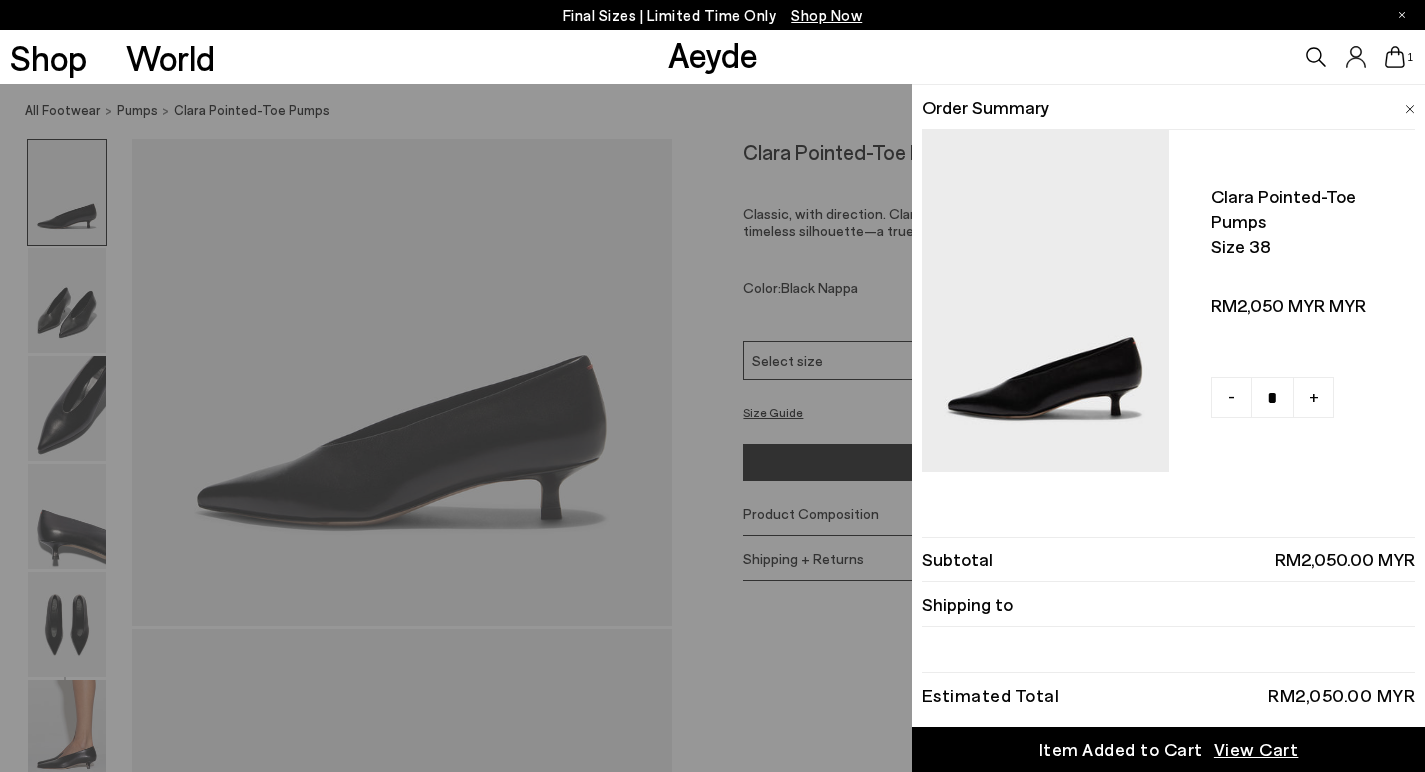scroll, scrollTop: 150, scrollLeft: 0, axis: vertical 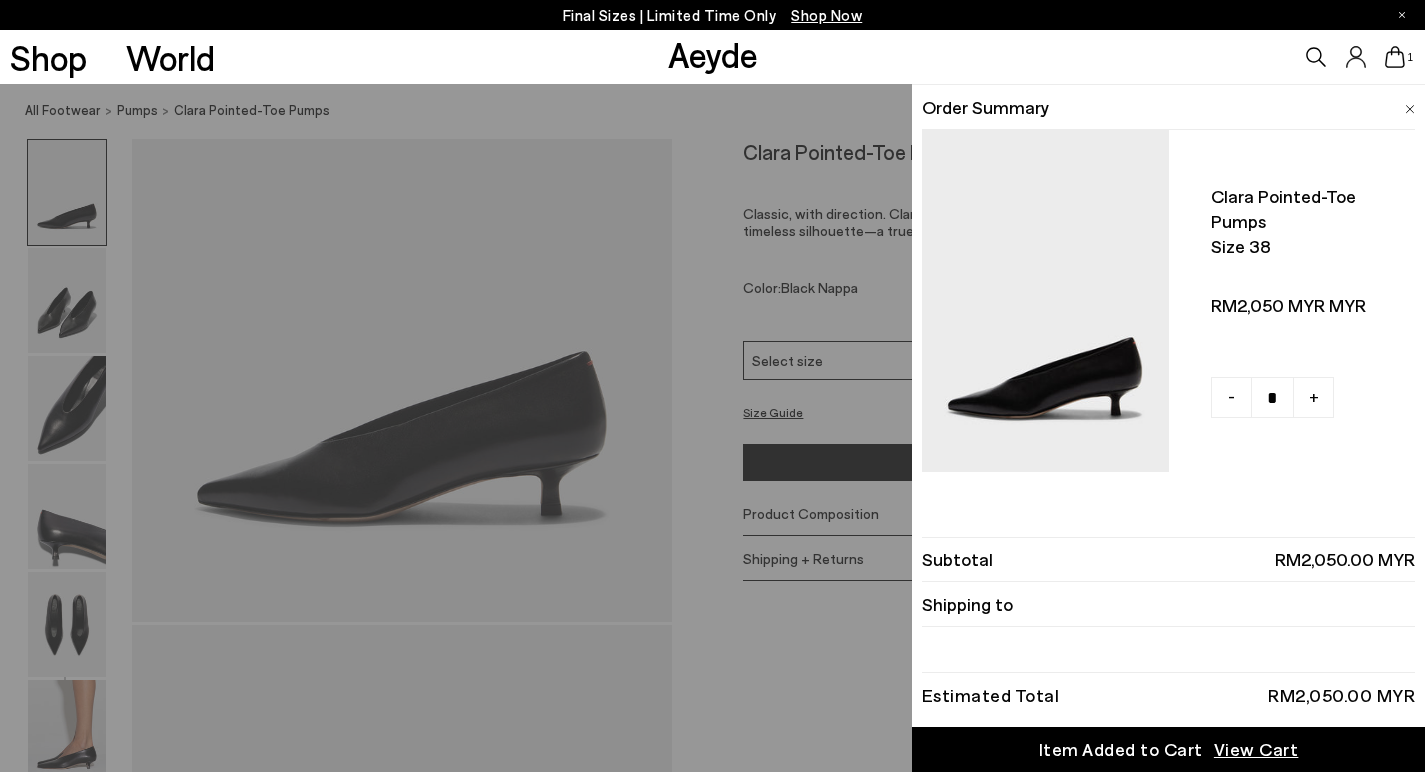 click on "View Cart" at bounding box center (1256, 749) 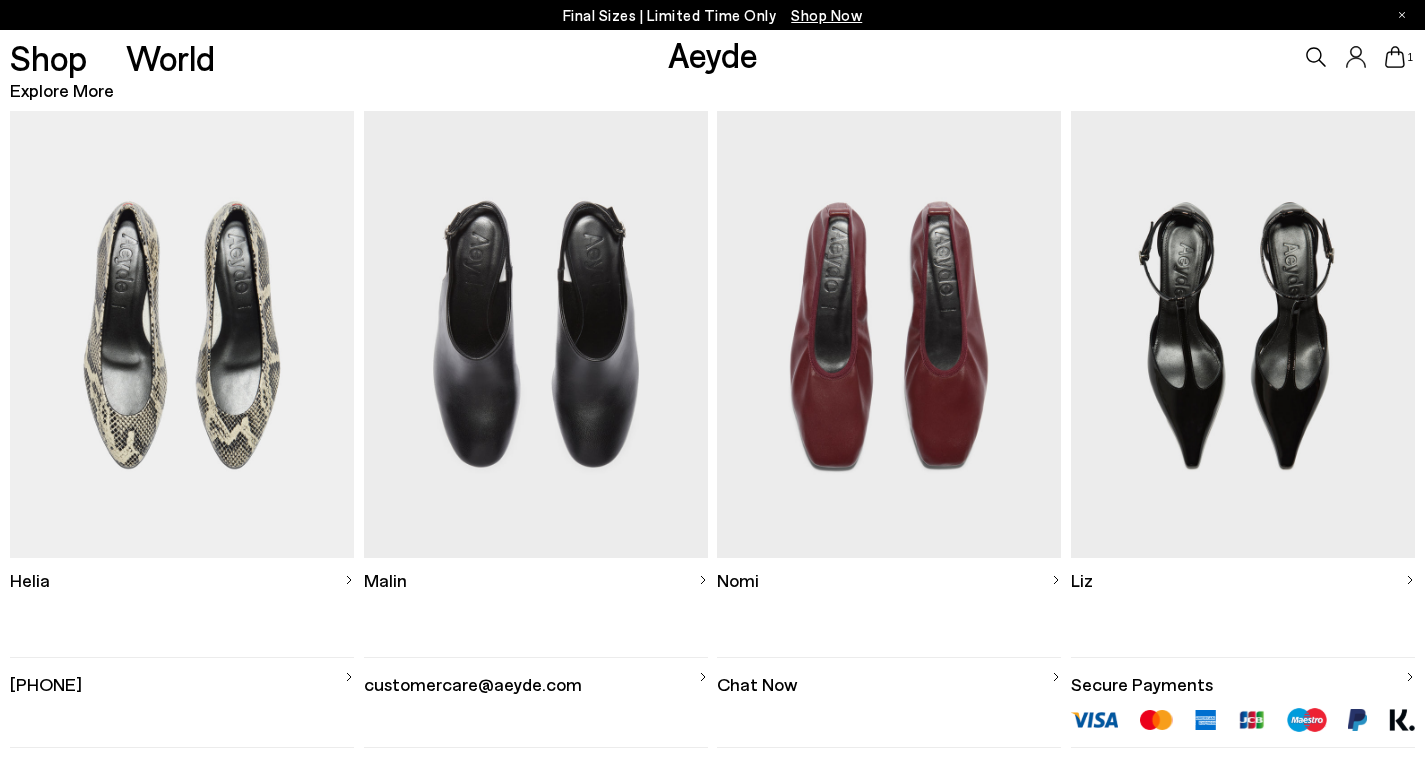 scroll, scrollTop: 585, scrollLeft: 0, axis: vertical 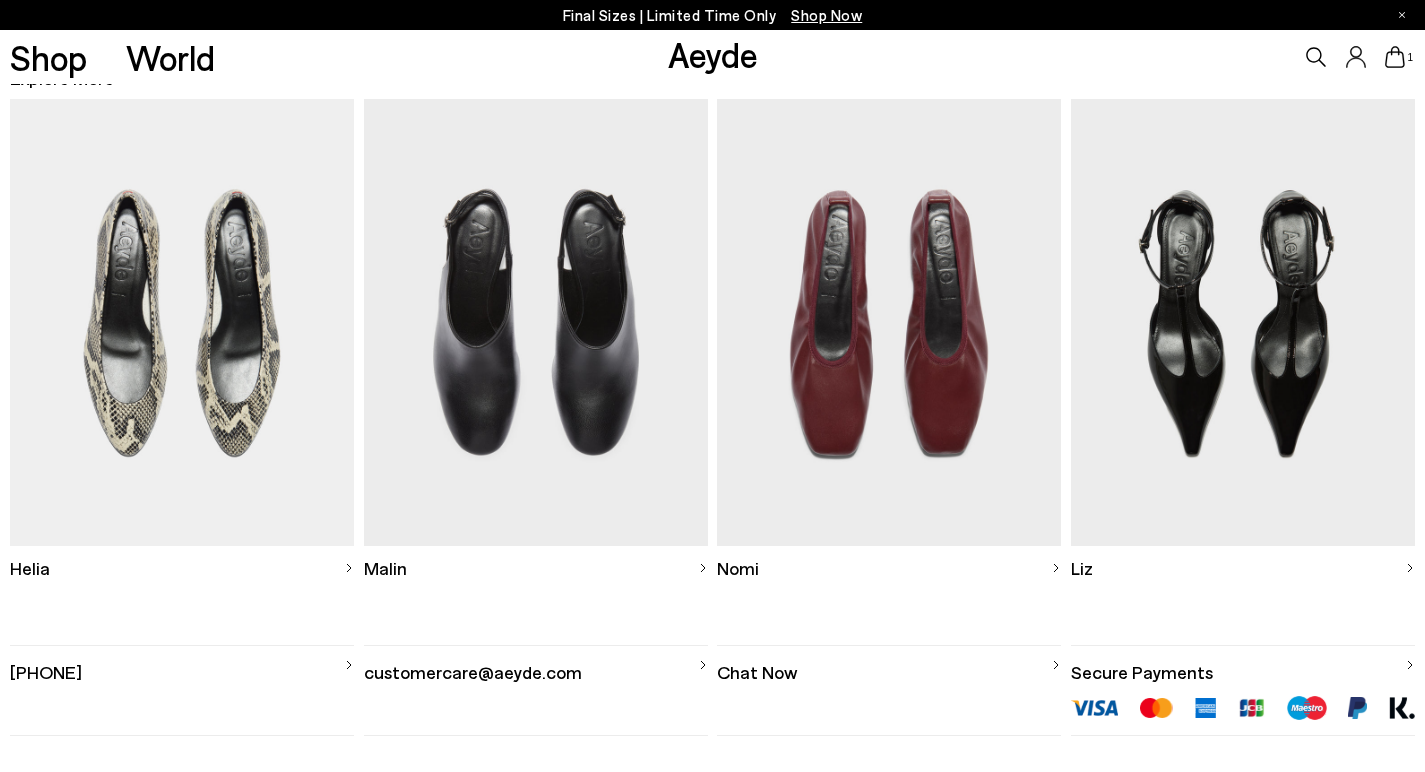 click at bounding box center (182, 322) 